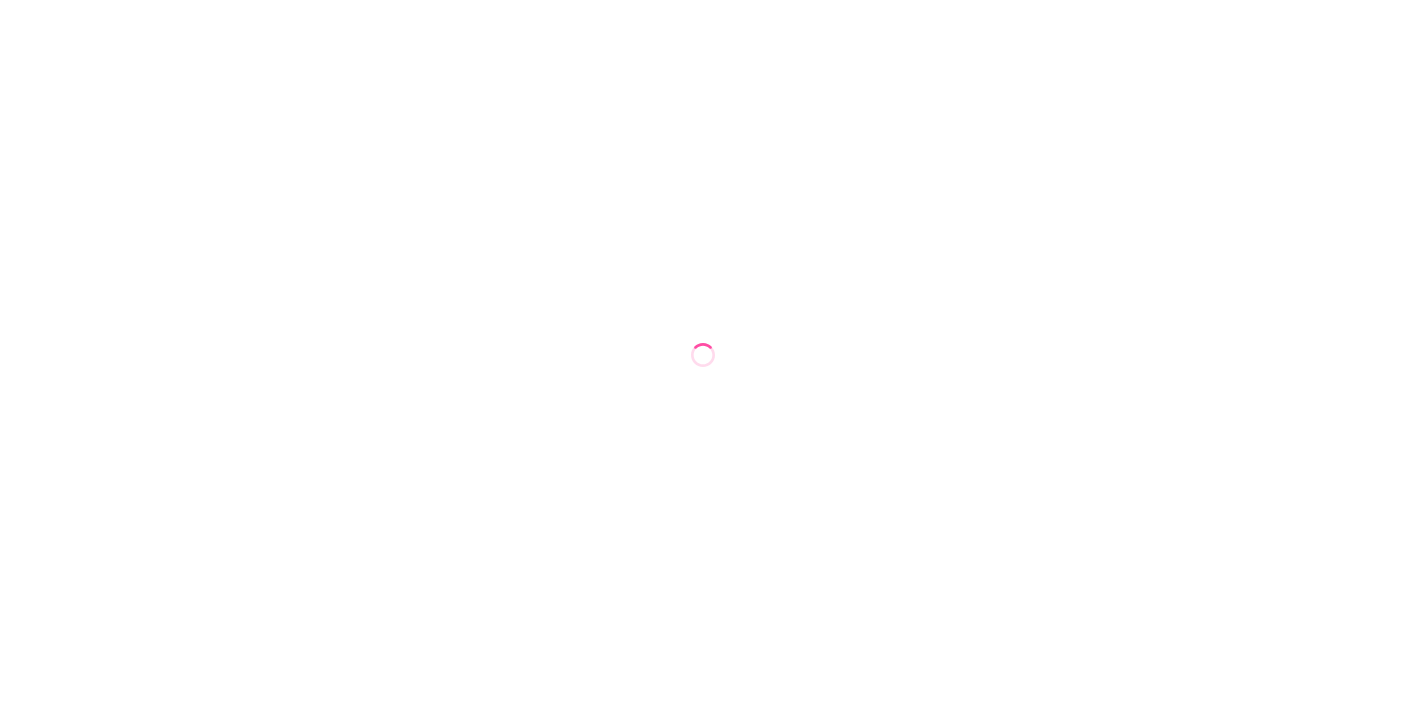 scroll, scrollTop: 0, scrollLeft: 0, axis: both 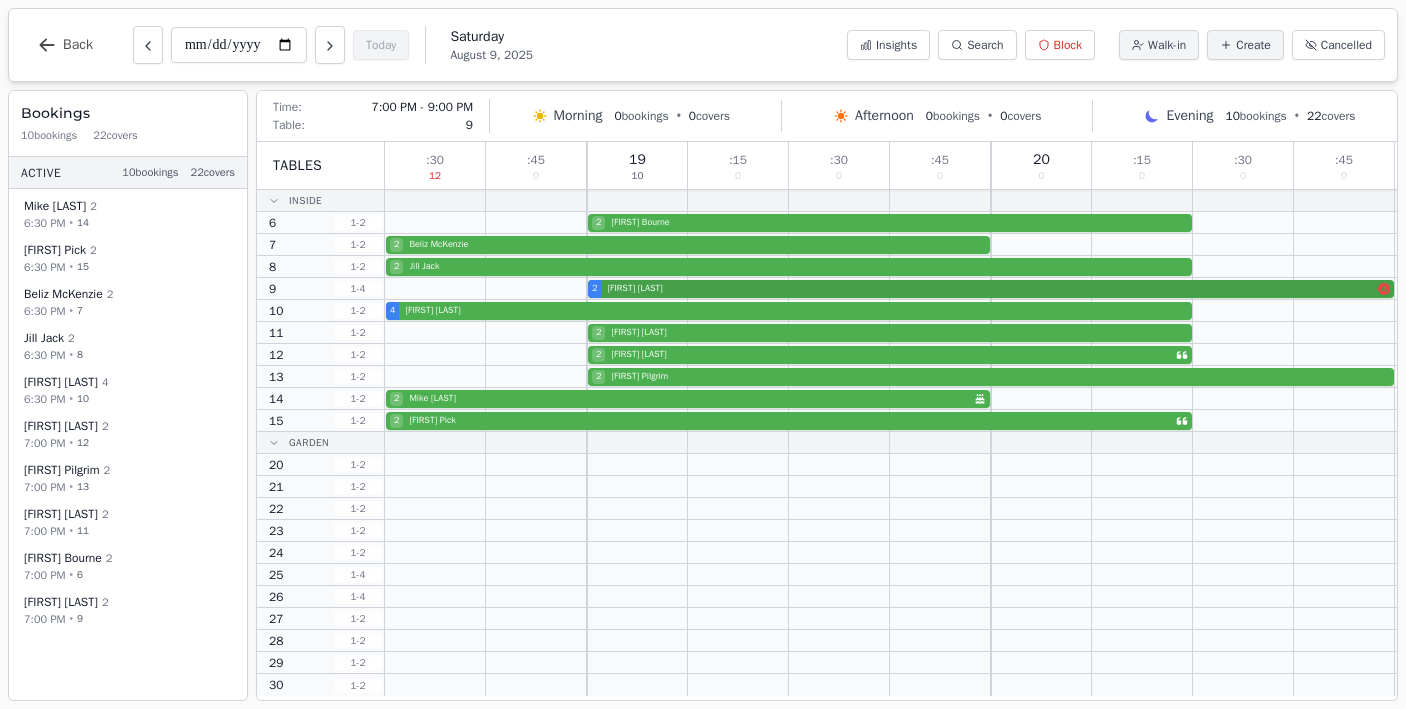 click on "[NUMBER] [FIRST] [LAST]" at bounding box center (891, 289) 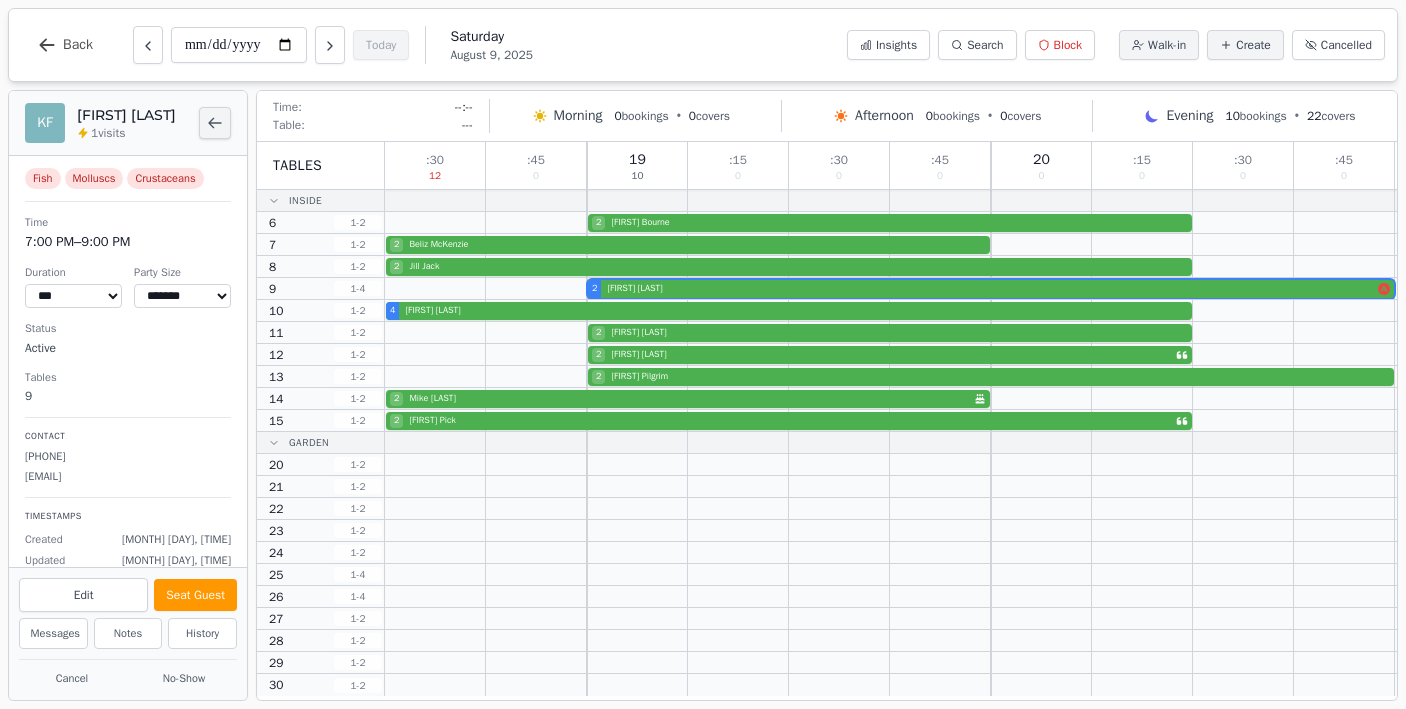 click 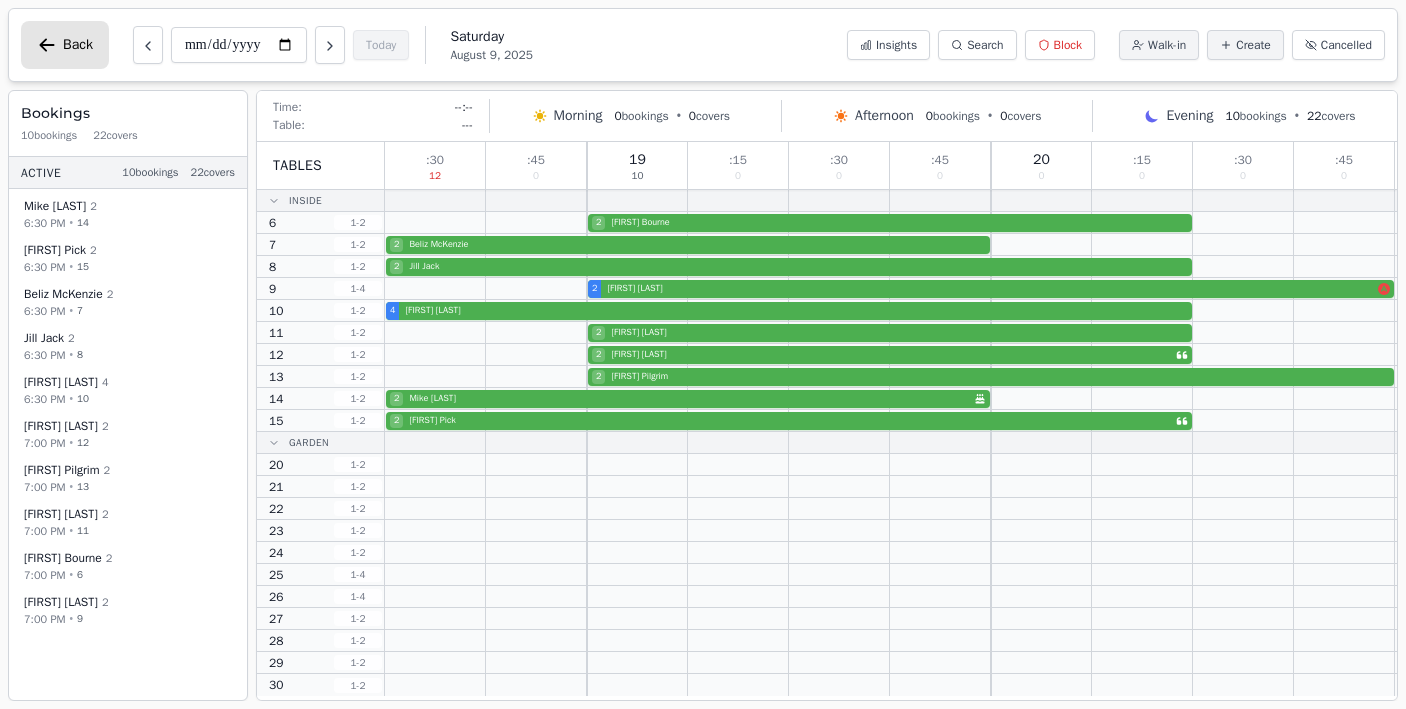 click 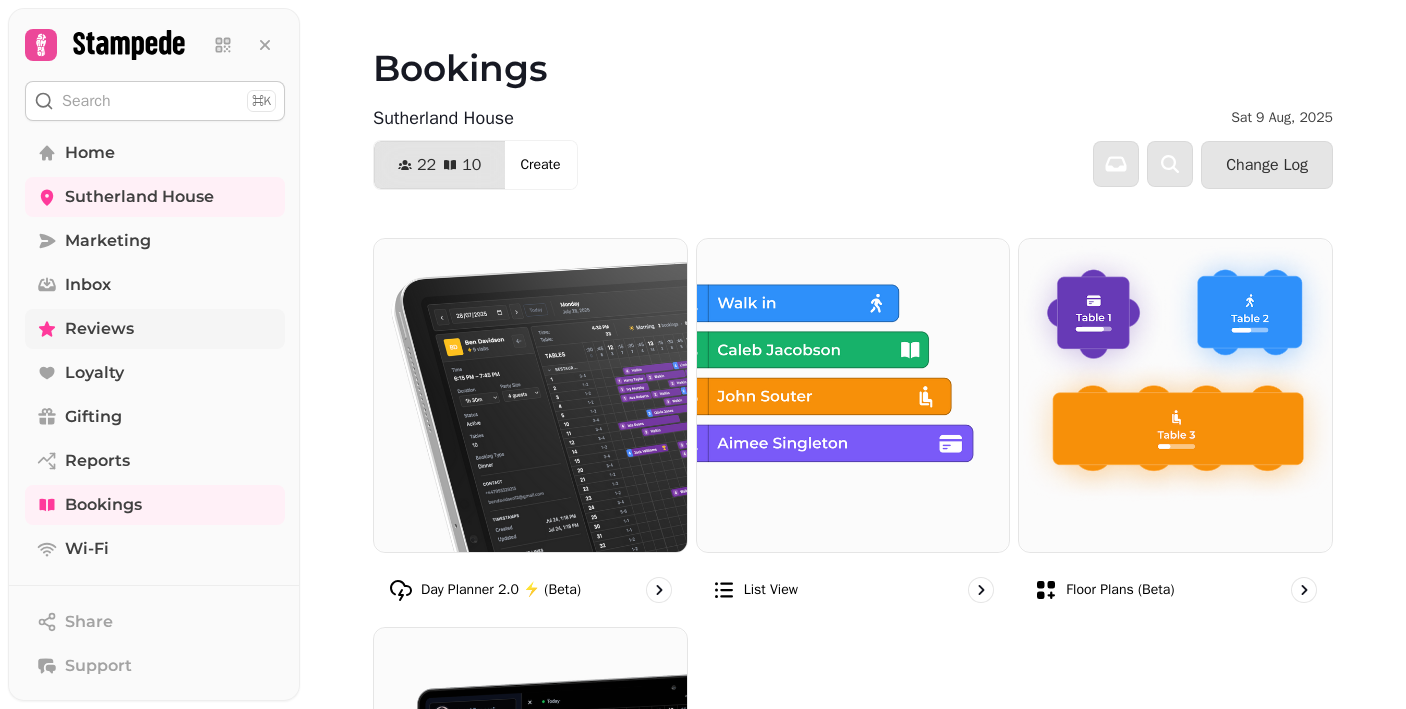 click on "Reviews" at bounding box center [99, 329] 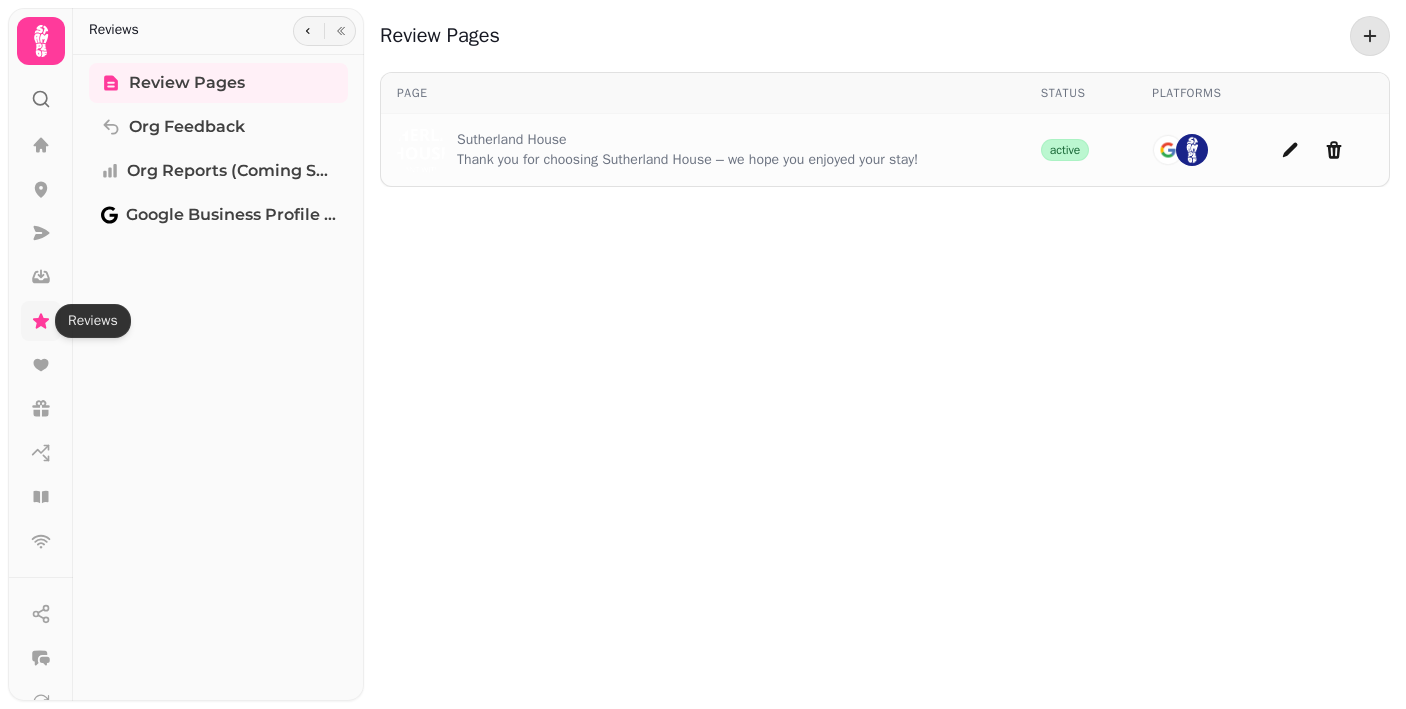click 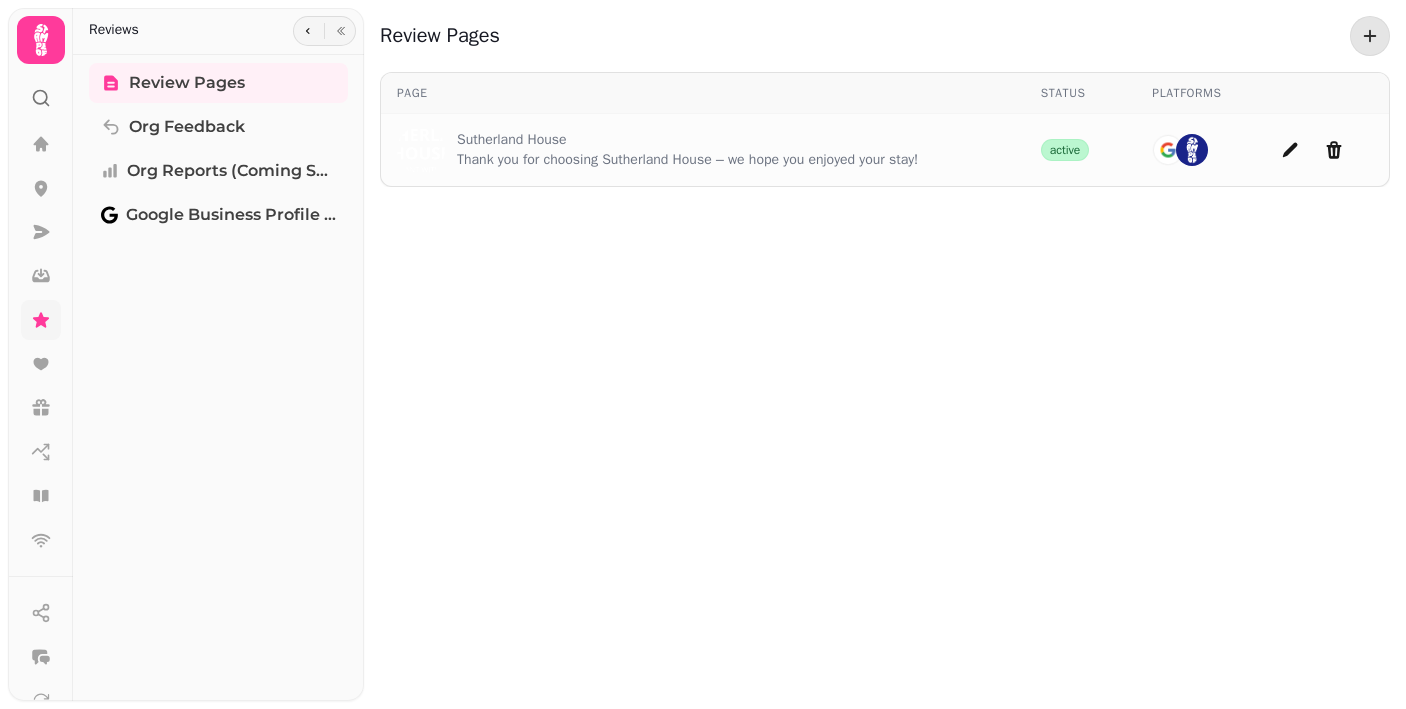 scroll, scrollTop: 2, scrollLeft: 0, axis: vertical 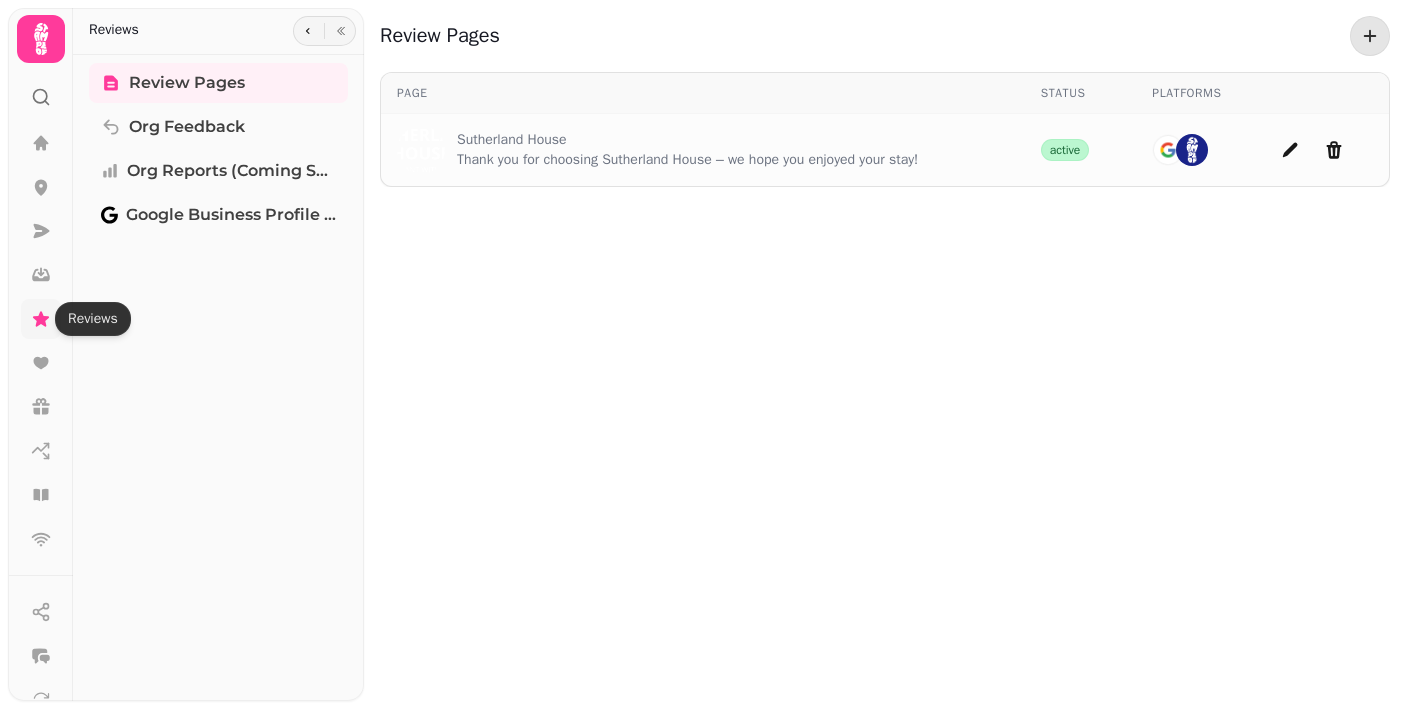click 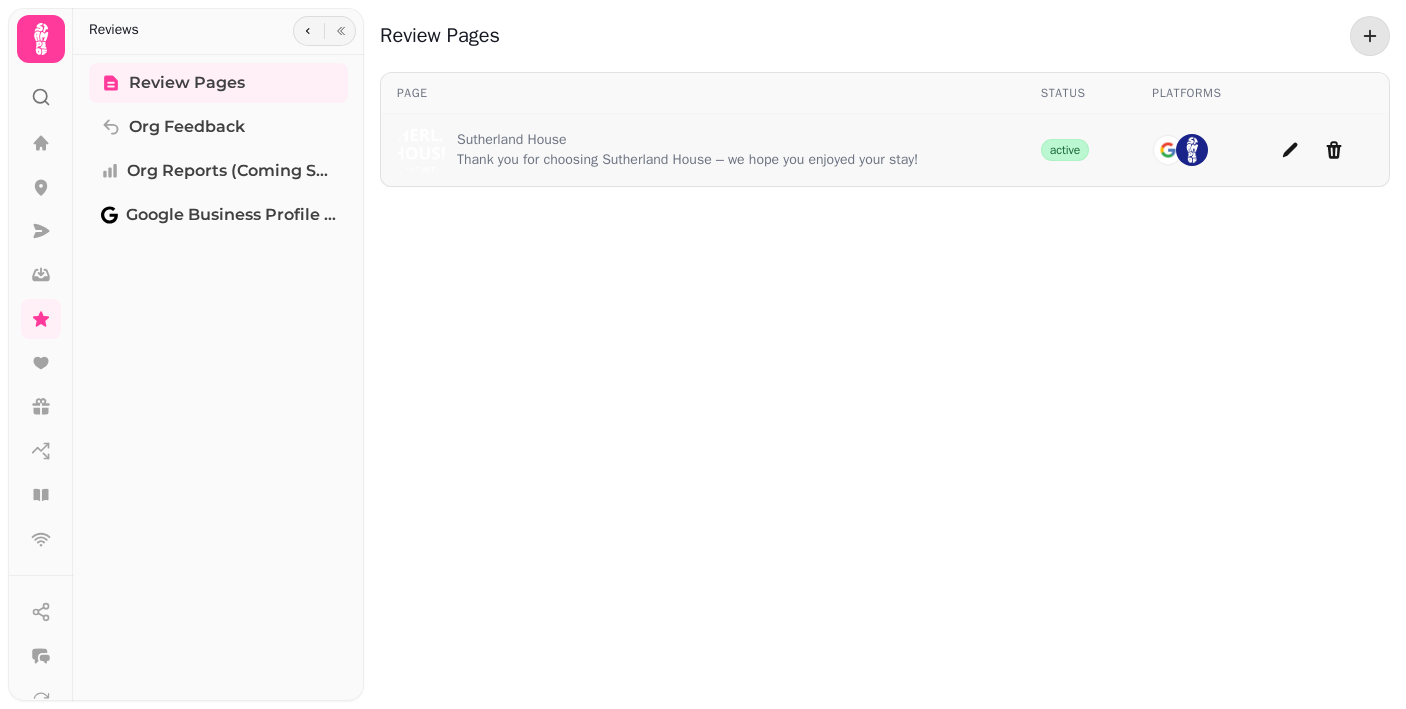 click on "Thank you for choosing Sutherland House – we hope you enjoyed your stay!" at bounding box center (687, 160) 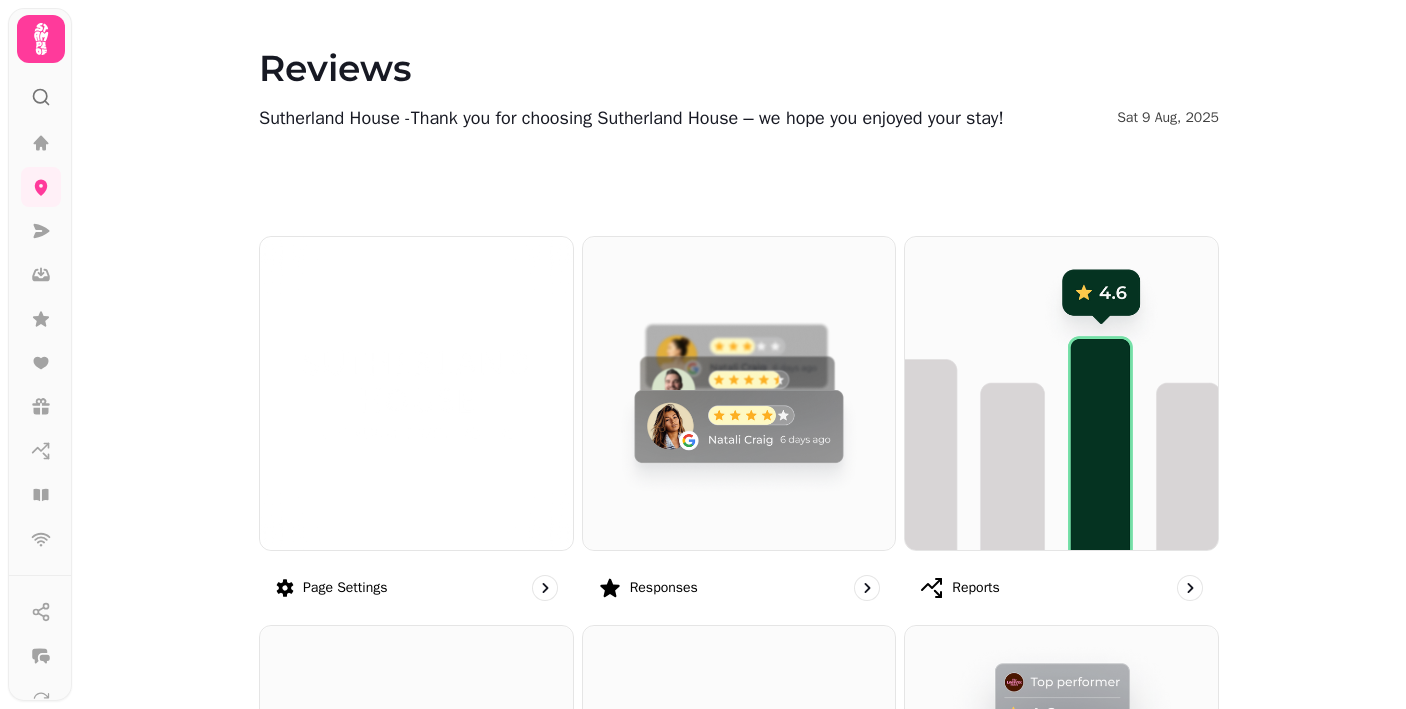 scroll, scrollTop: 0, scrollLeft: 0, axis: both 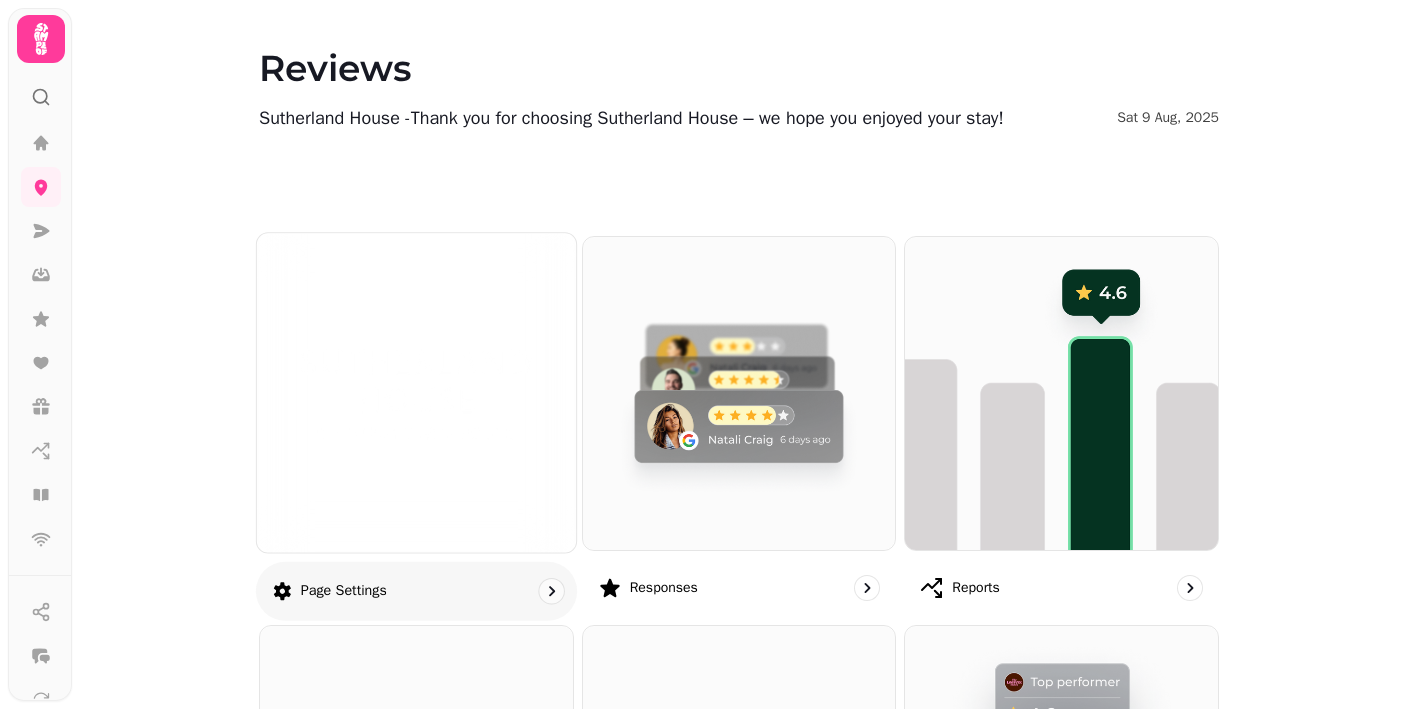 click at bounding box center (416, 392) 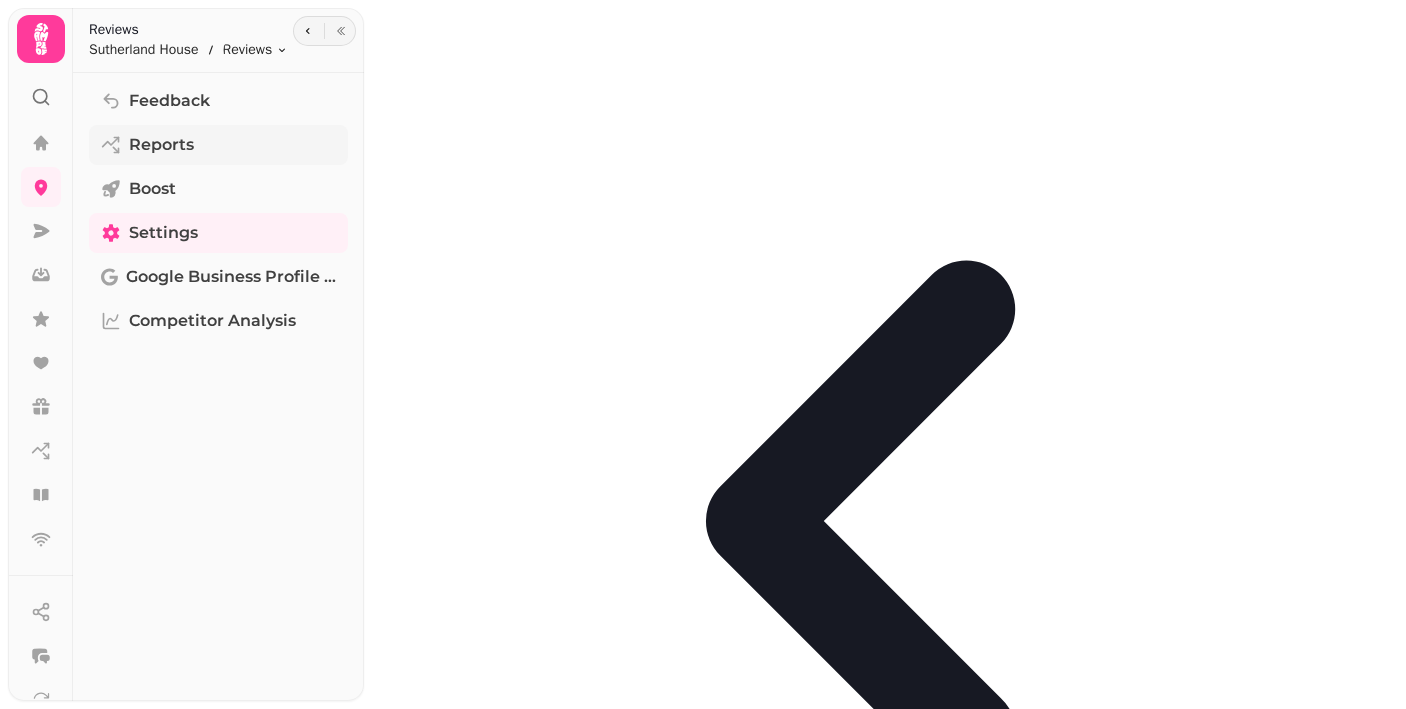click on "Reports" at bounding box center (161, 145) 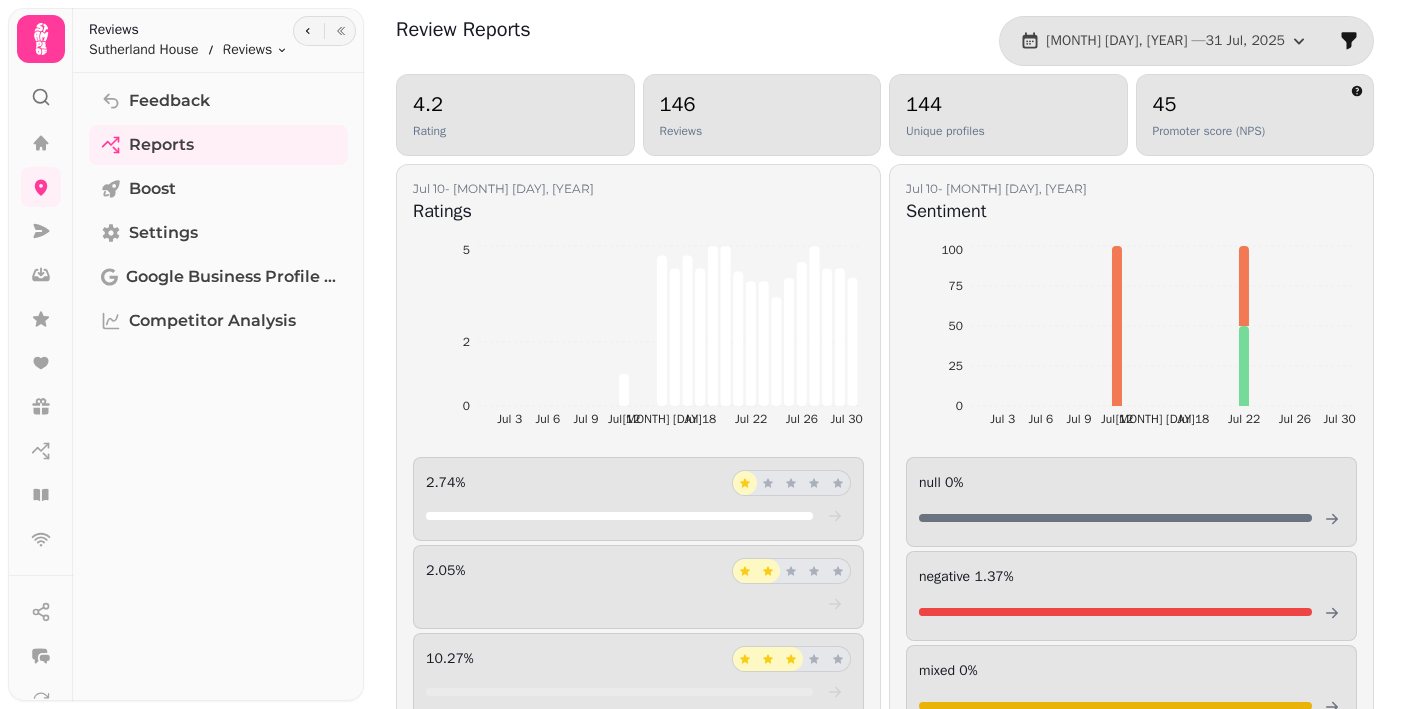 scroll, scrollTop: 0, scrollLeft: 0, axis: both 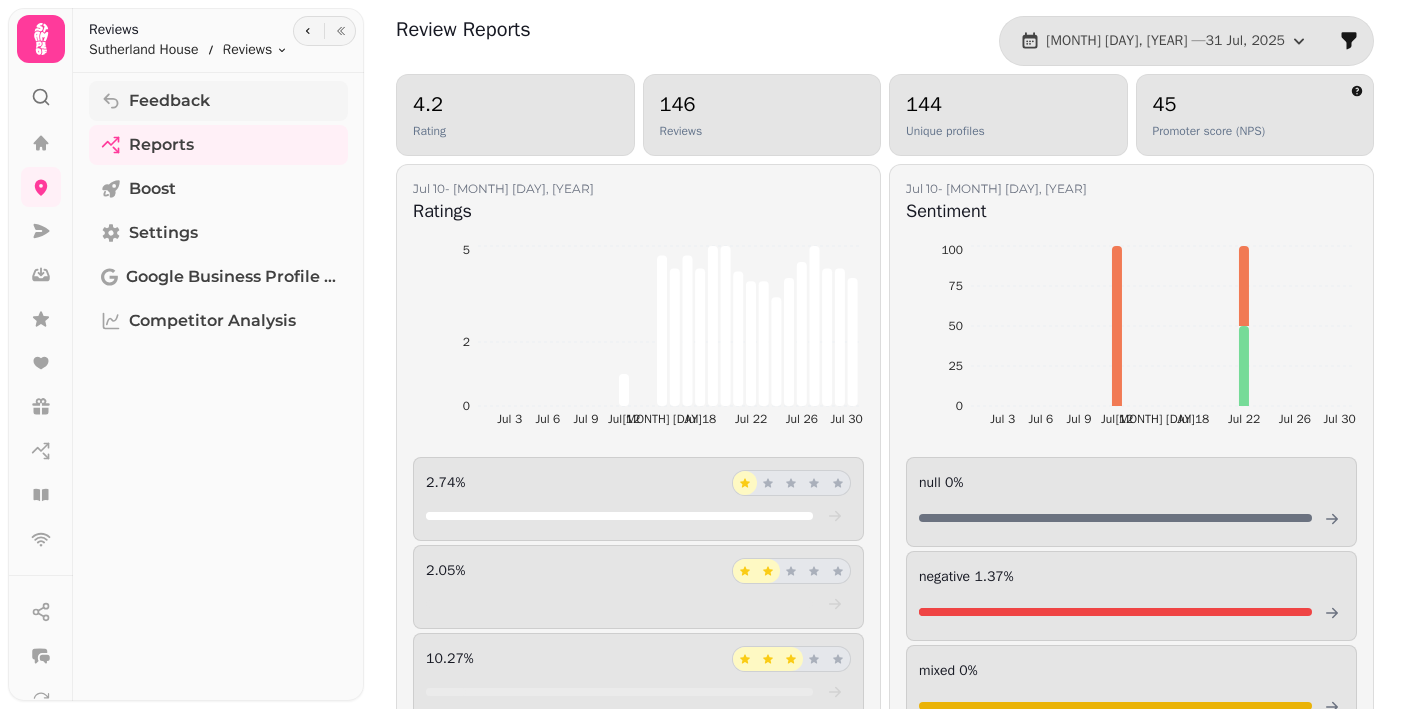 click on "Feedback" at bounding box center [169, 101] 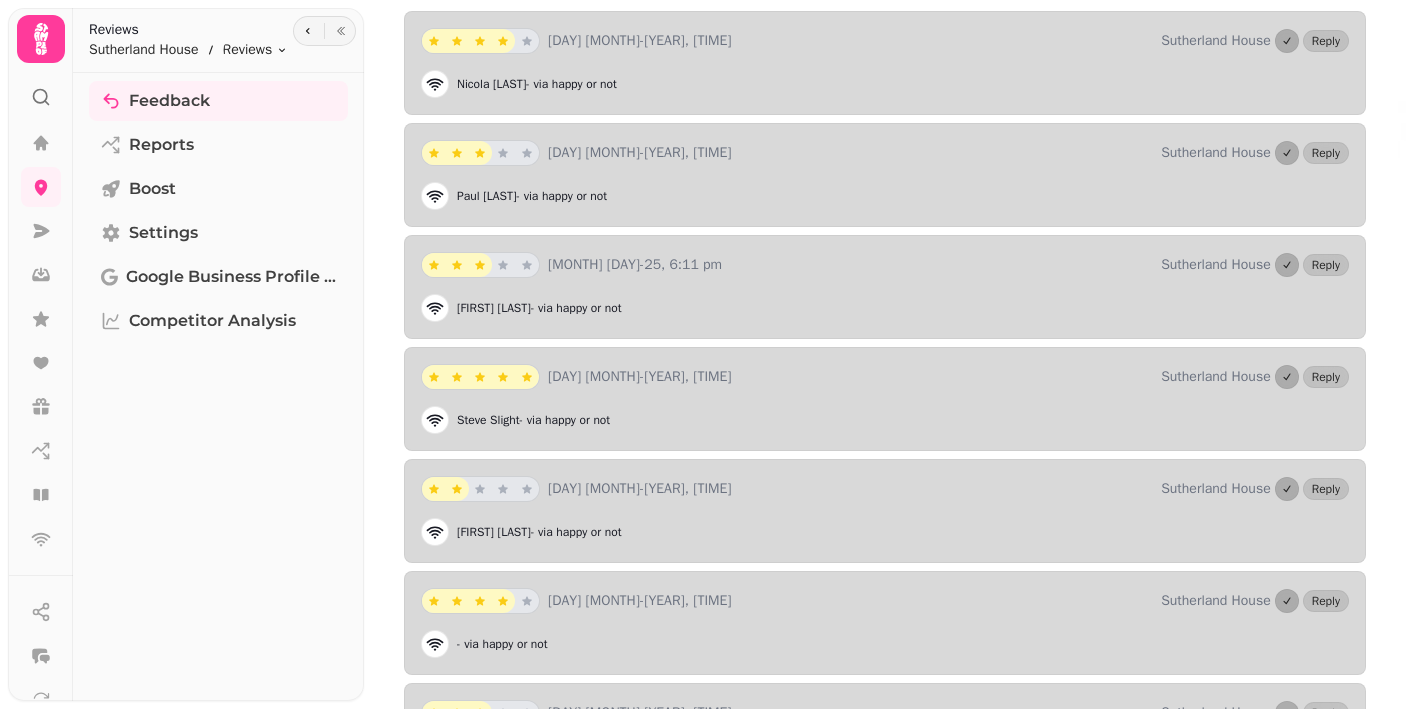 scroll, scrollTop: 457, scrollLeft: 0, axis: vertical 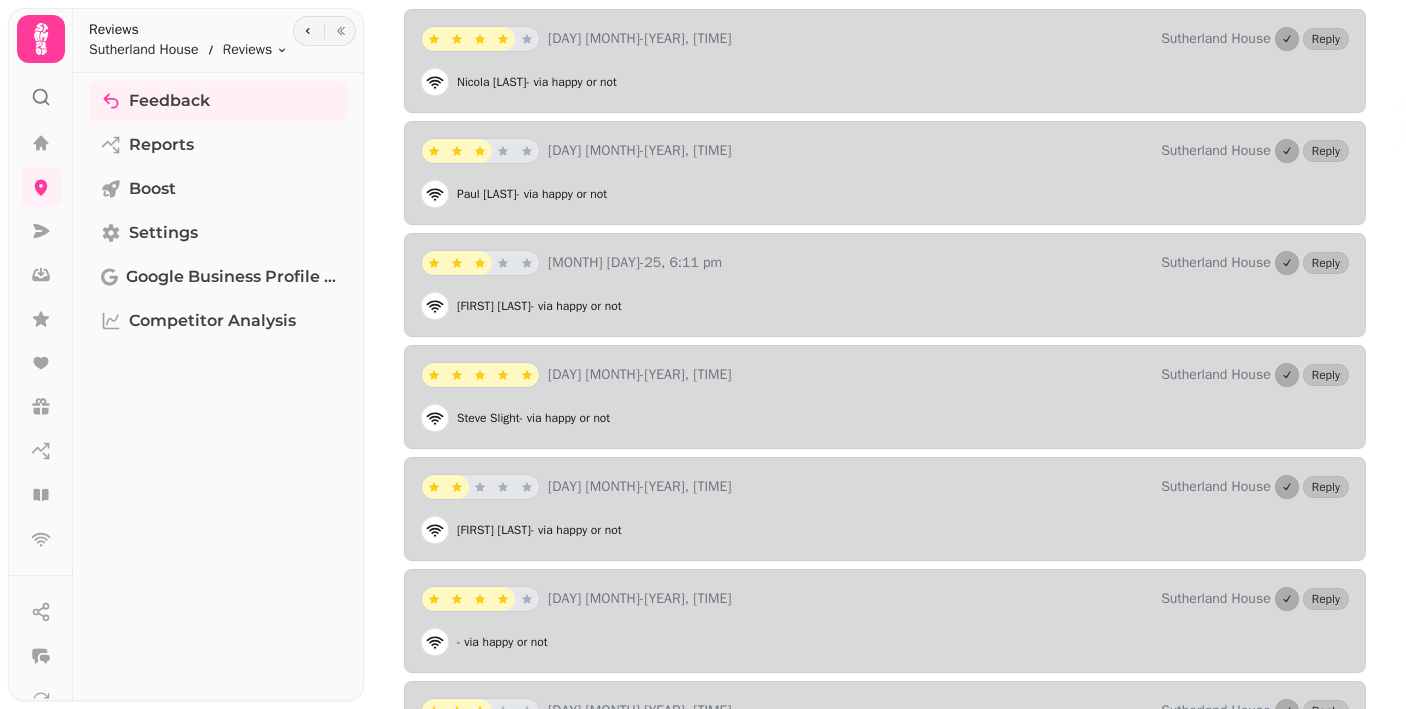 click on "[DAY] [MONTH]-[YEAR], [TIME] [LAST] House Reply [FIRST] [LAST] - via happy or not" at bounding box center [885, 285] 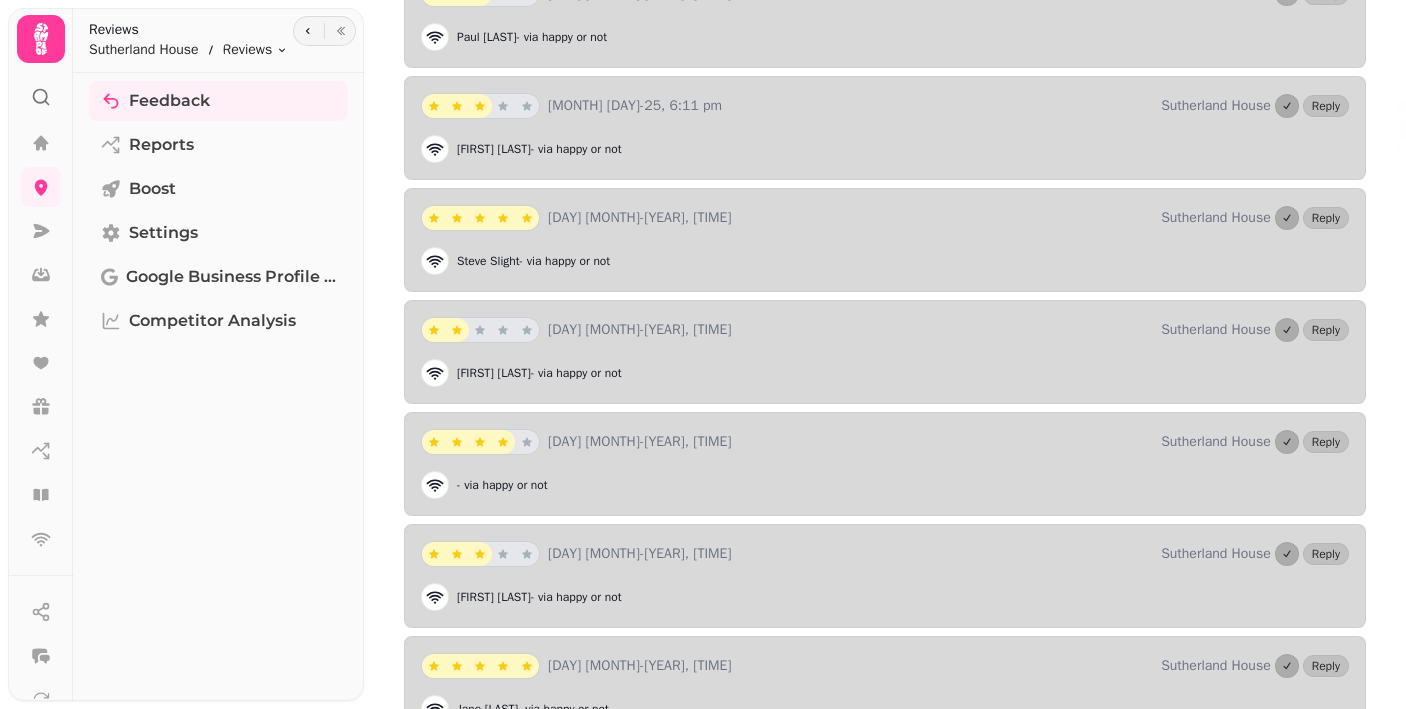scroll, scrollTop: 610, scrollLeft: 0, axis: vertical 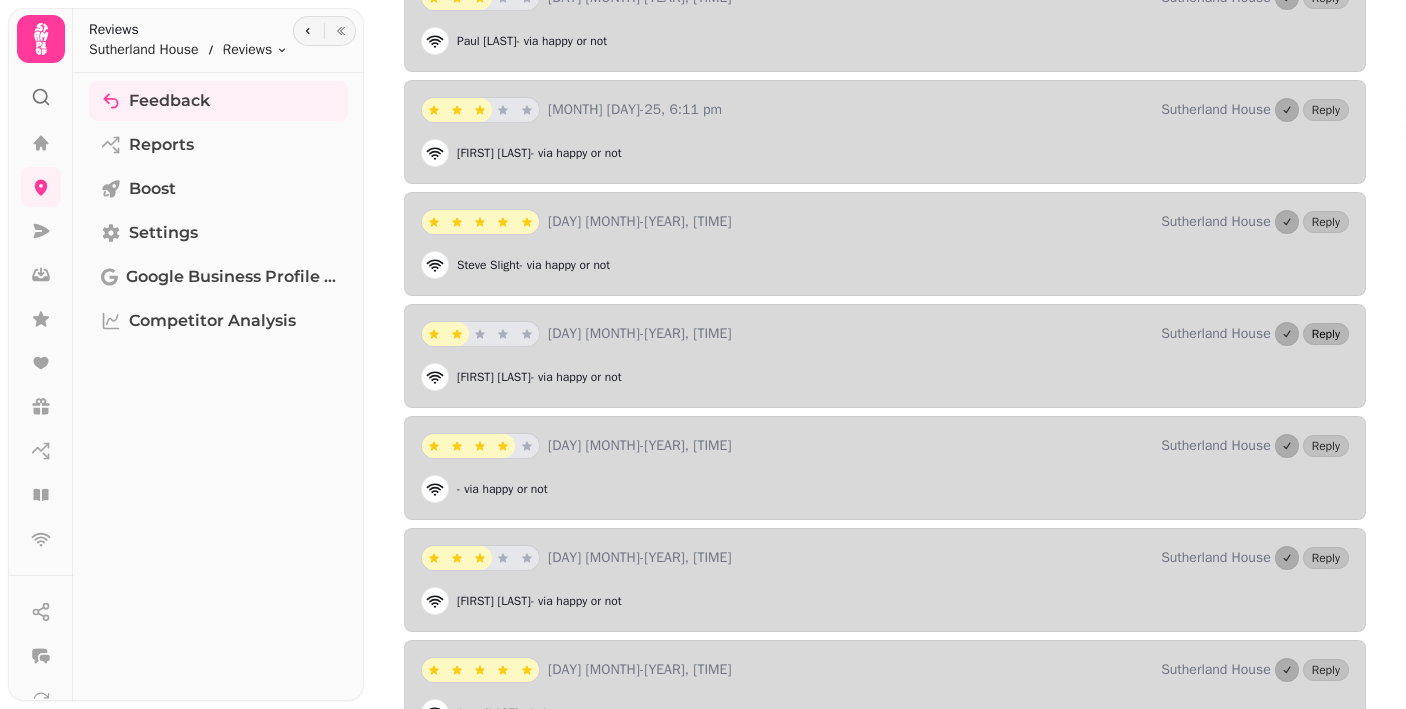 click on "Reply" at bounding box center (1326, 334) 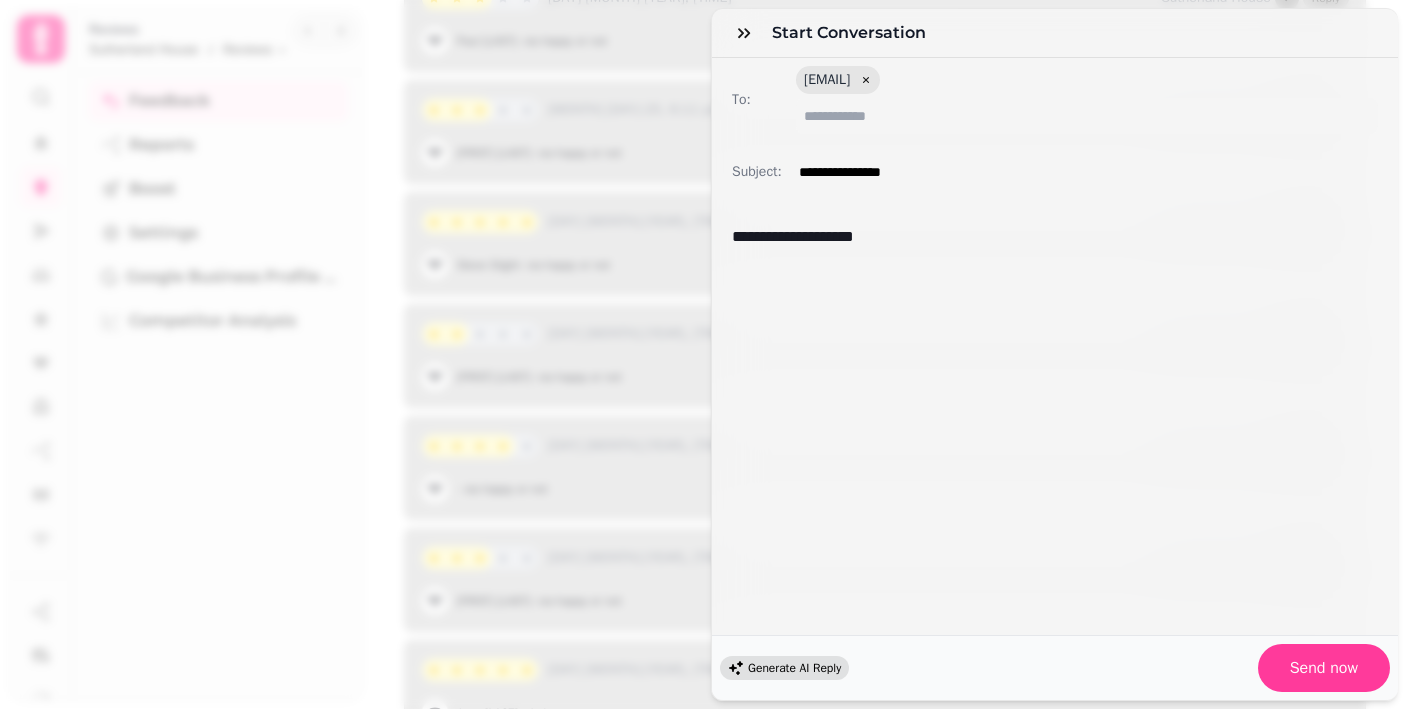 click on "Generate AI Reply" at bounding box center [794, 668] 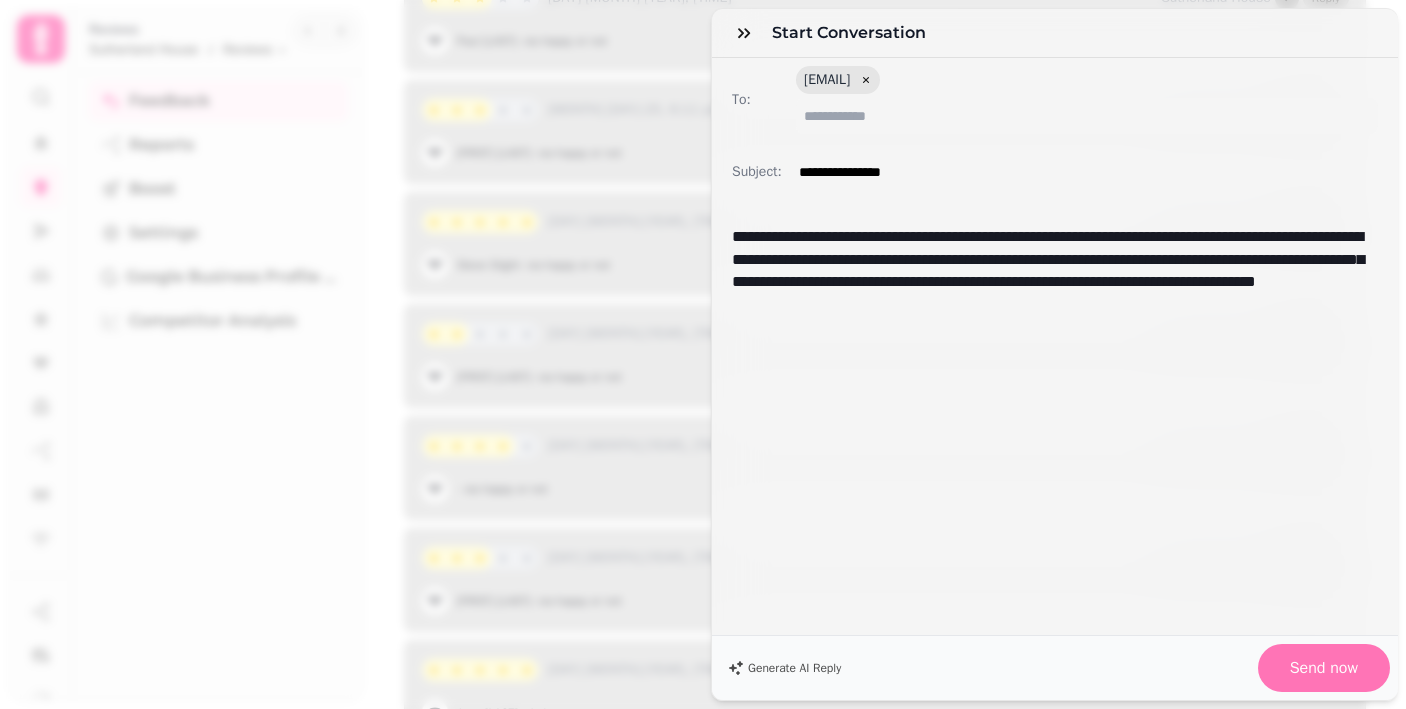 click on "Send now" at bounding box center (1324, 668) 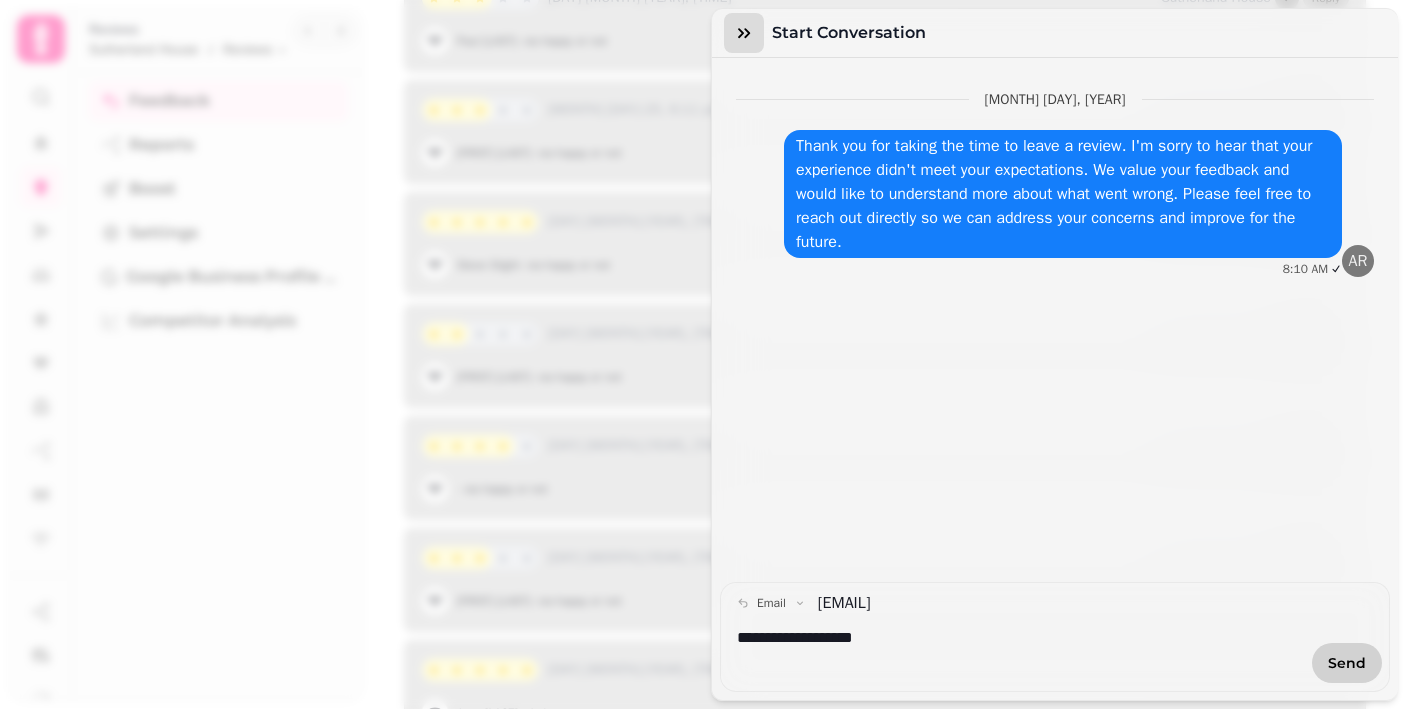 click 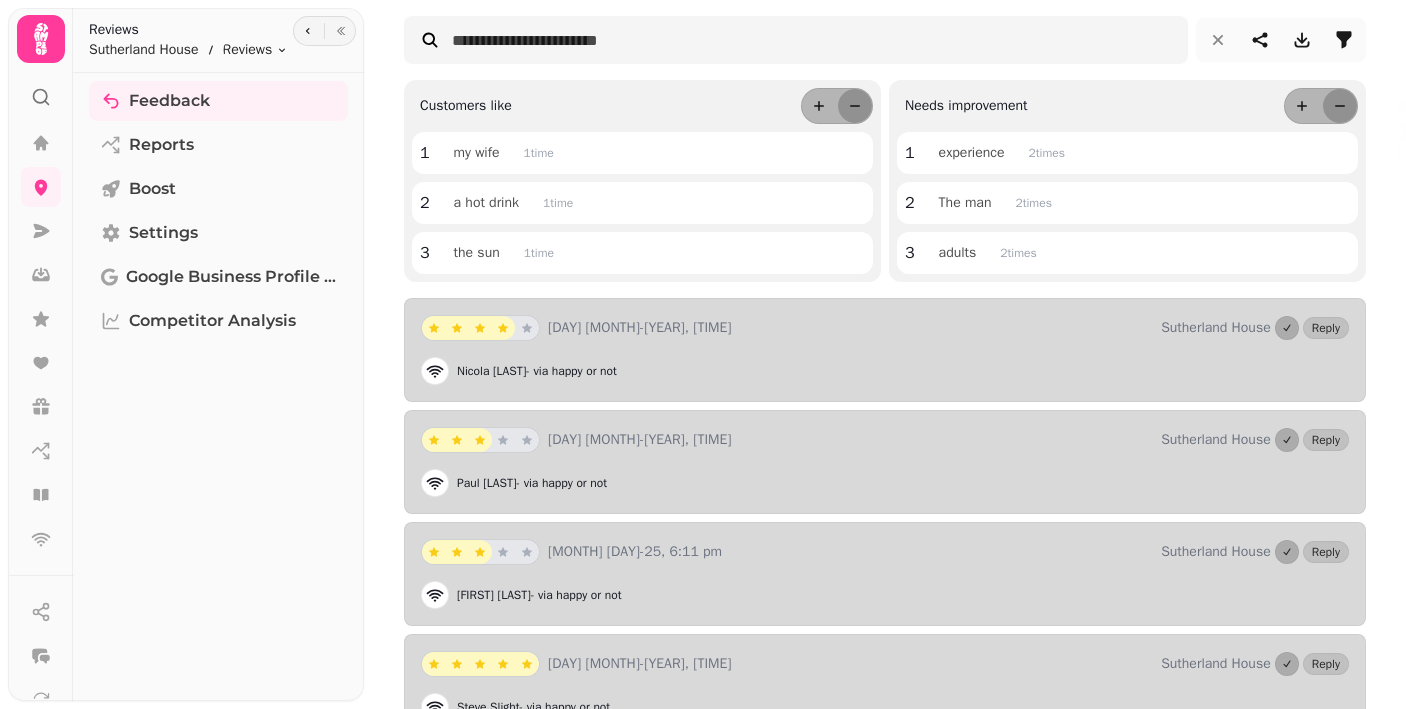 scroll, scrollTop: 167, scrollLeft: 0, axis: vertical 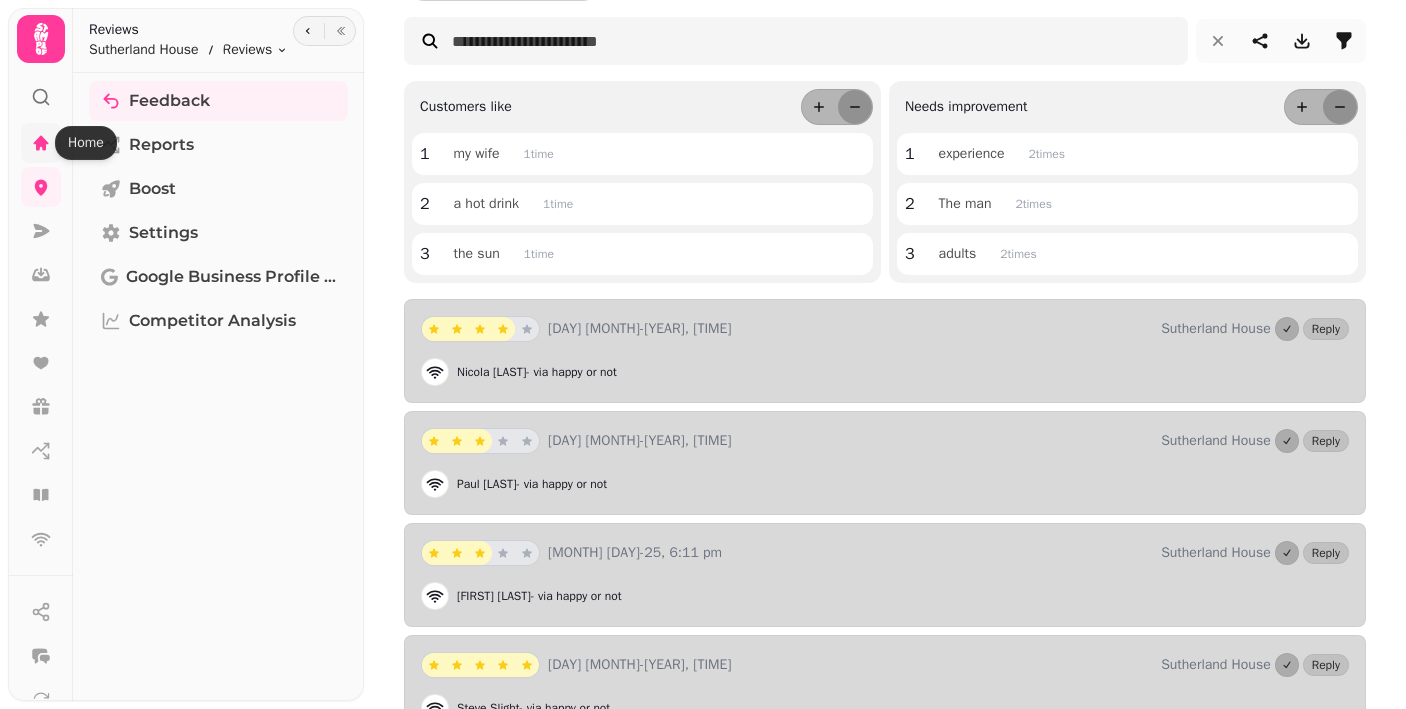 click 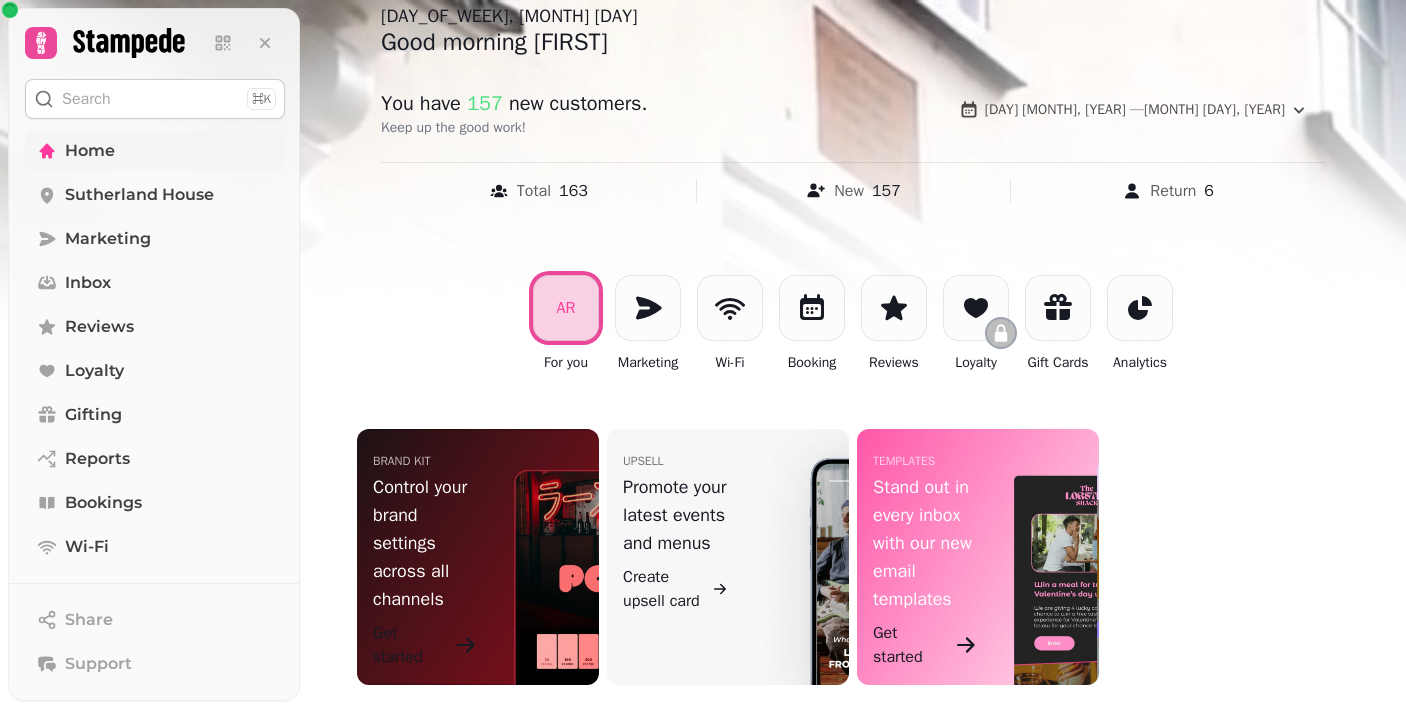 scroll, scrollTop: 126, scrollLeft: 0, axis: vertical 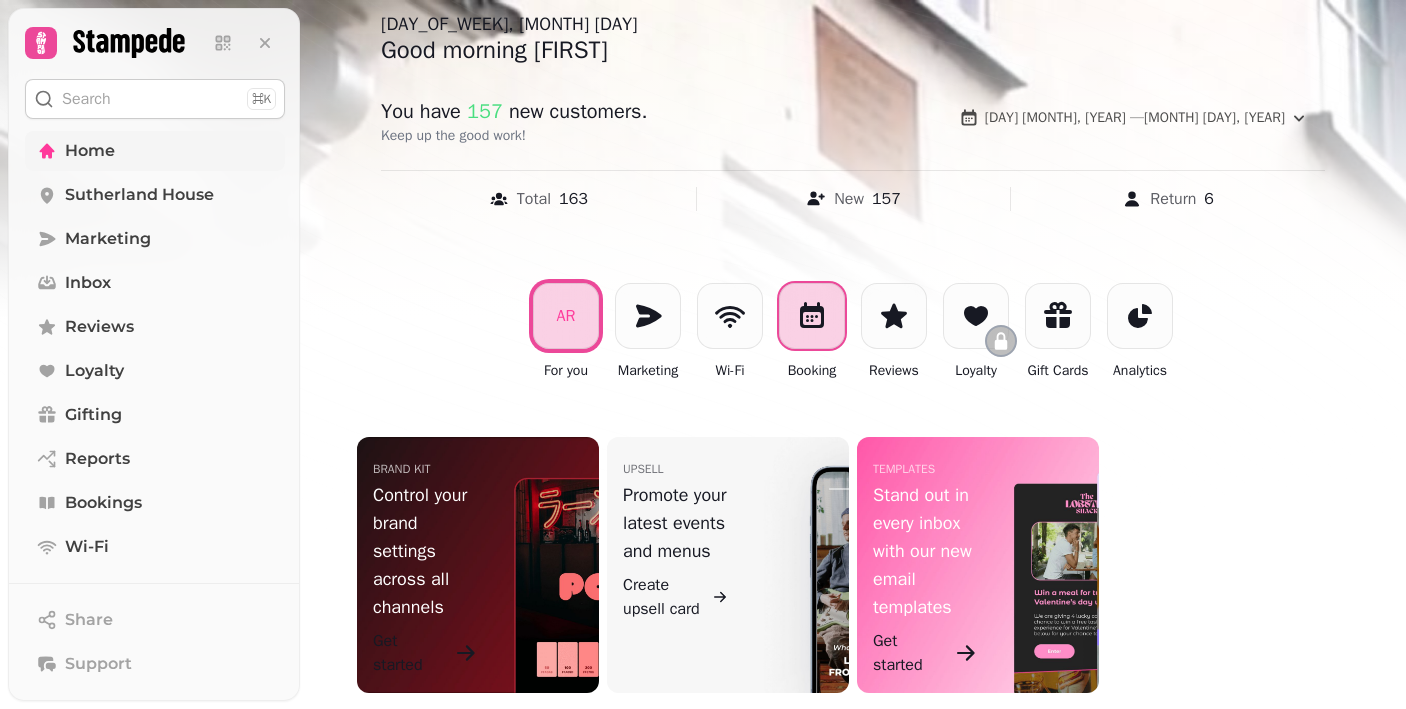 click 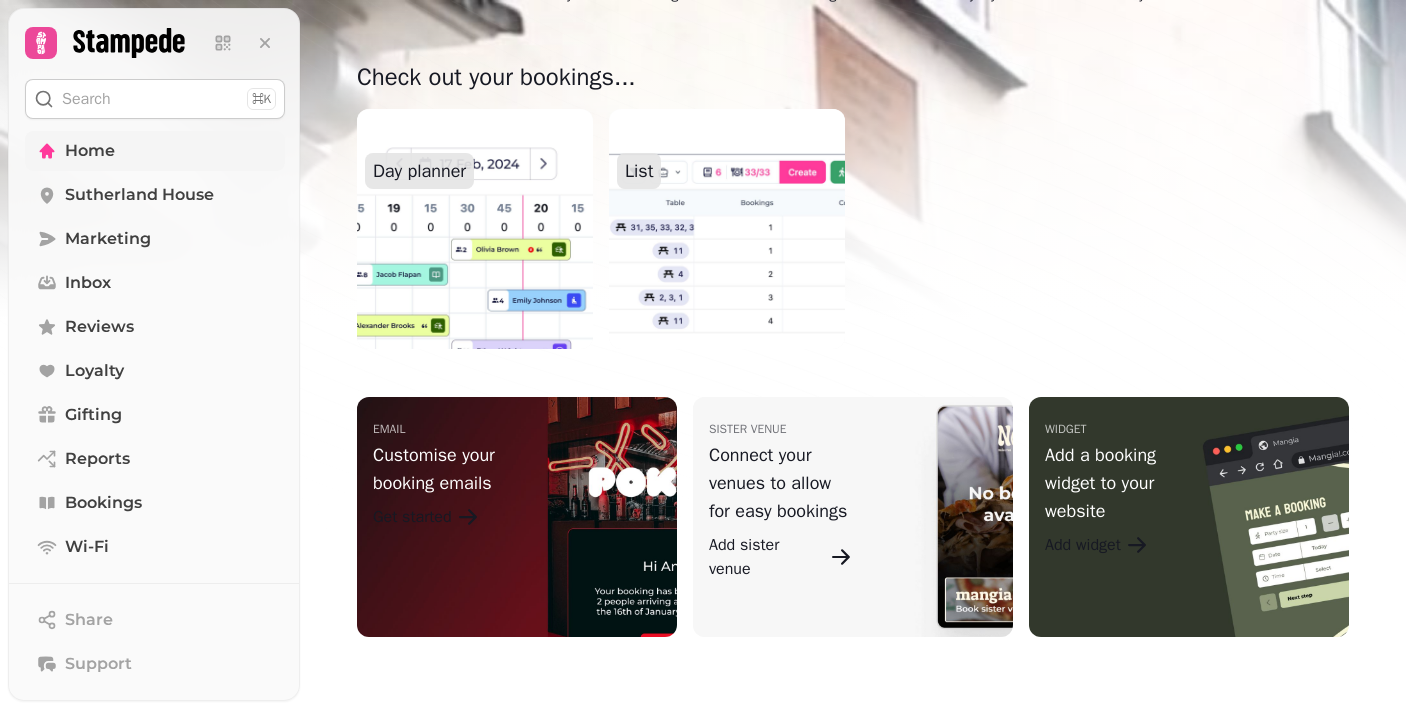 scroll, scrollTop: 502, scrollLeft: 0, axis: vertical 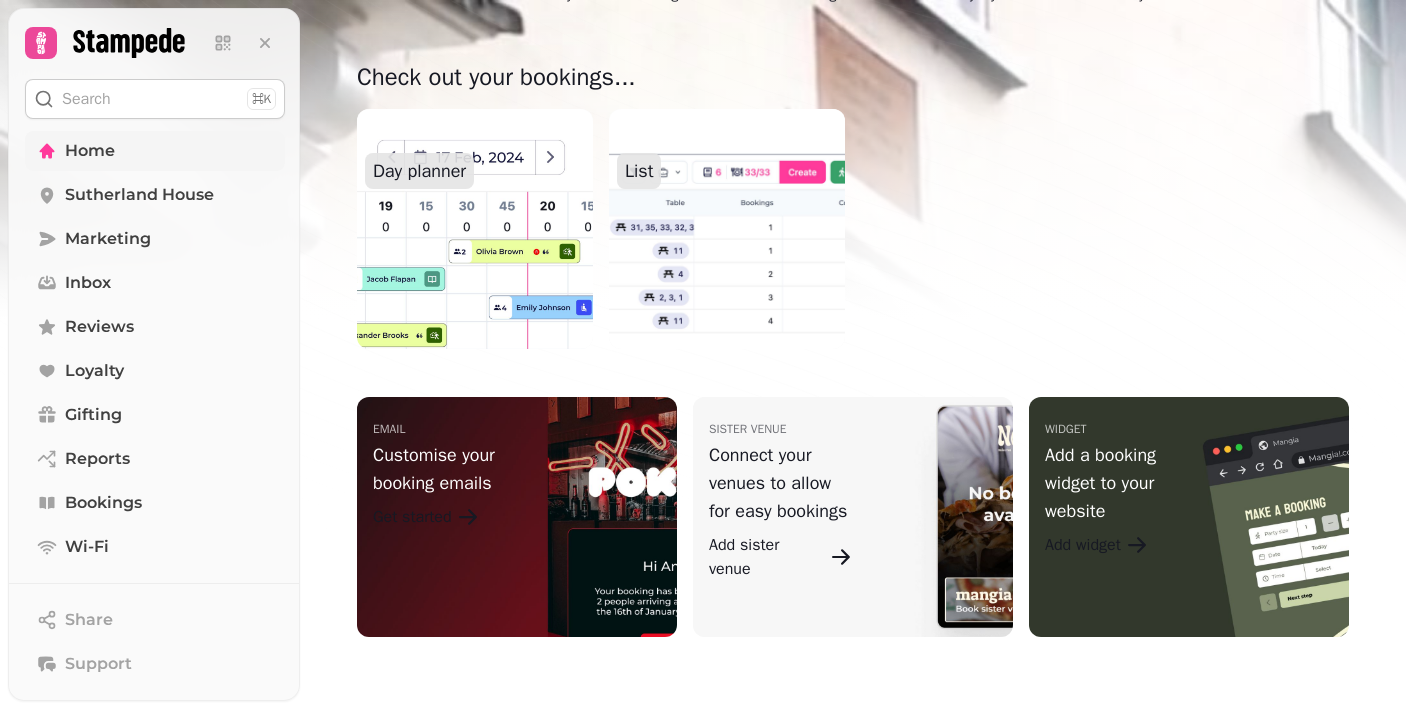 click at bounding box center [475, 229] 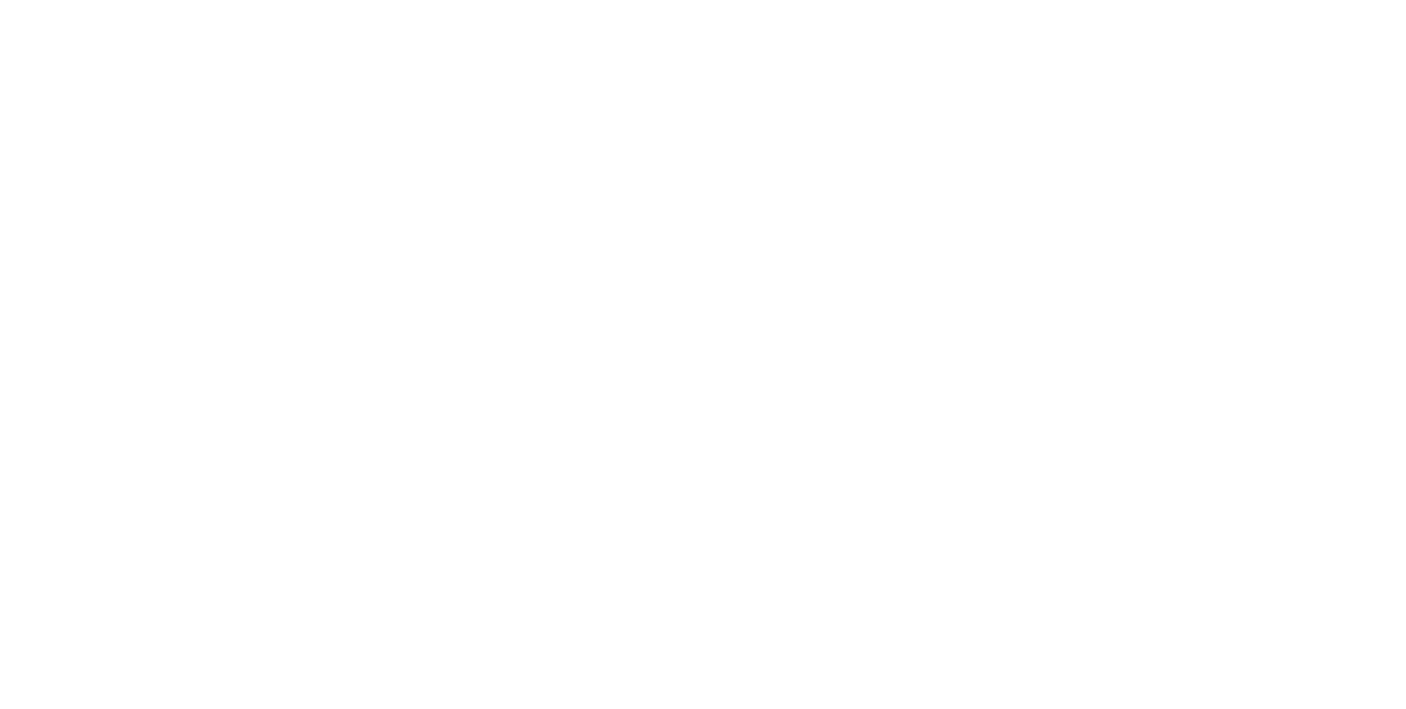 scroll, scrollTop: 0, scrollLeft: 0, axis: both 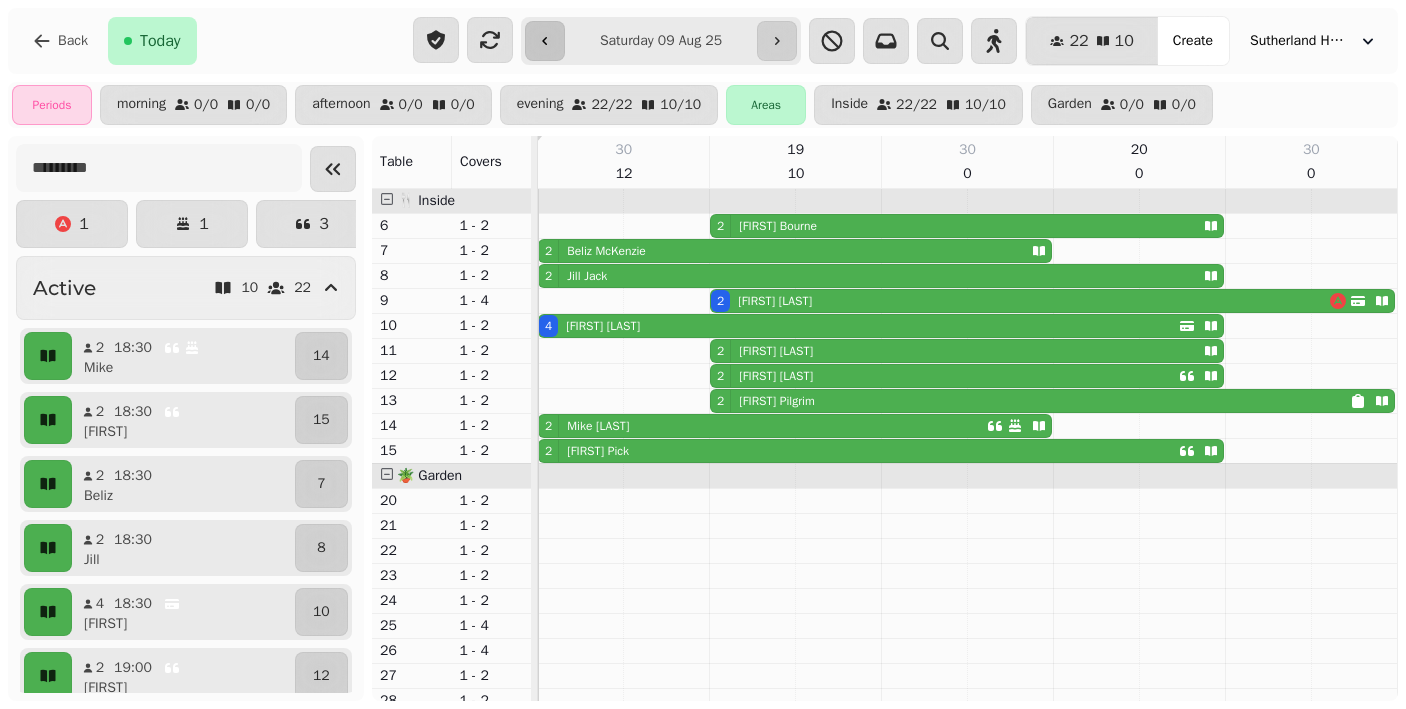 click 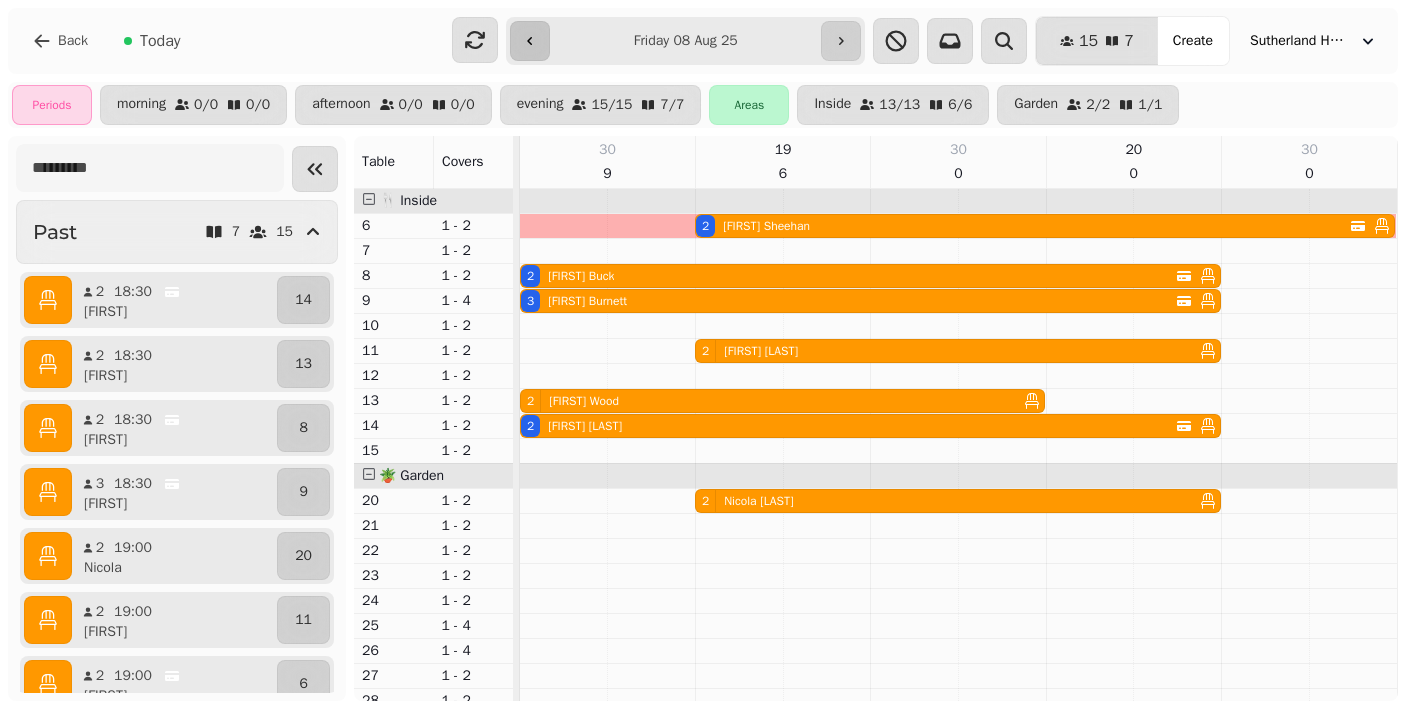 click 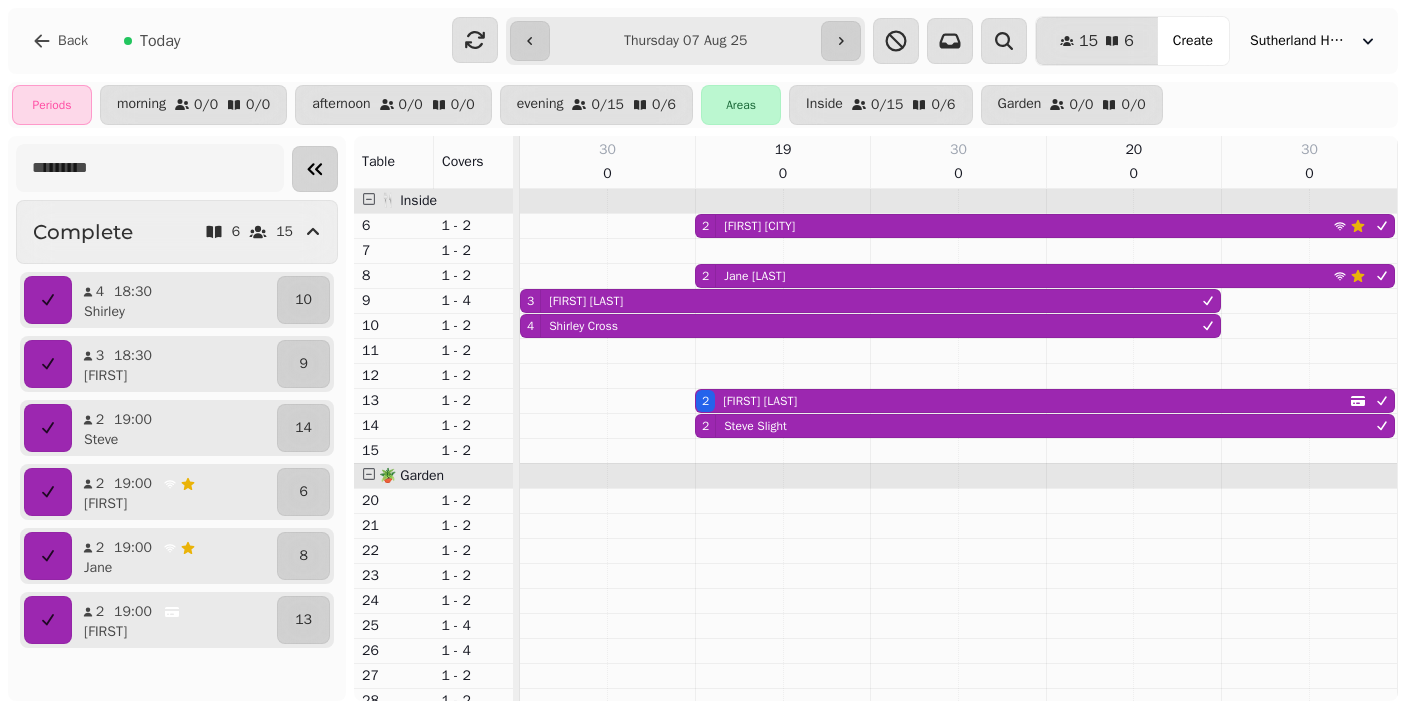 click 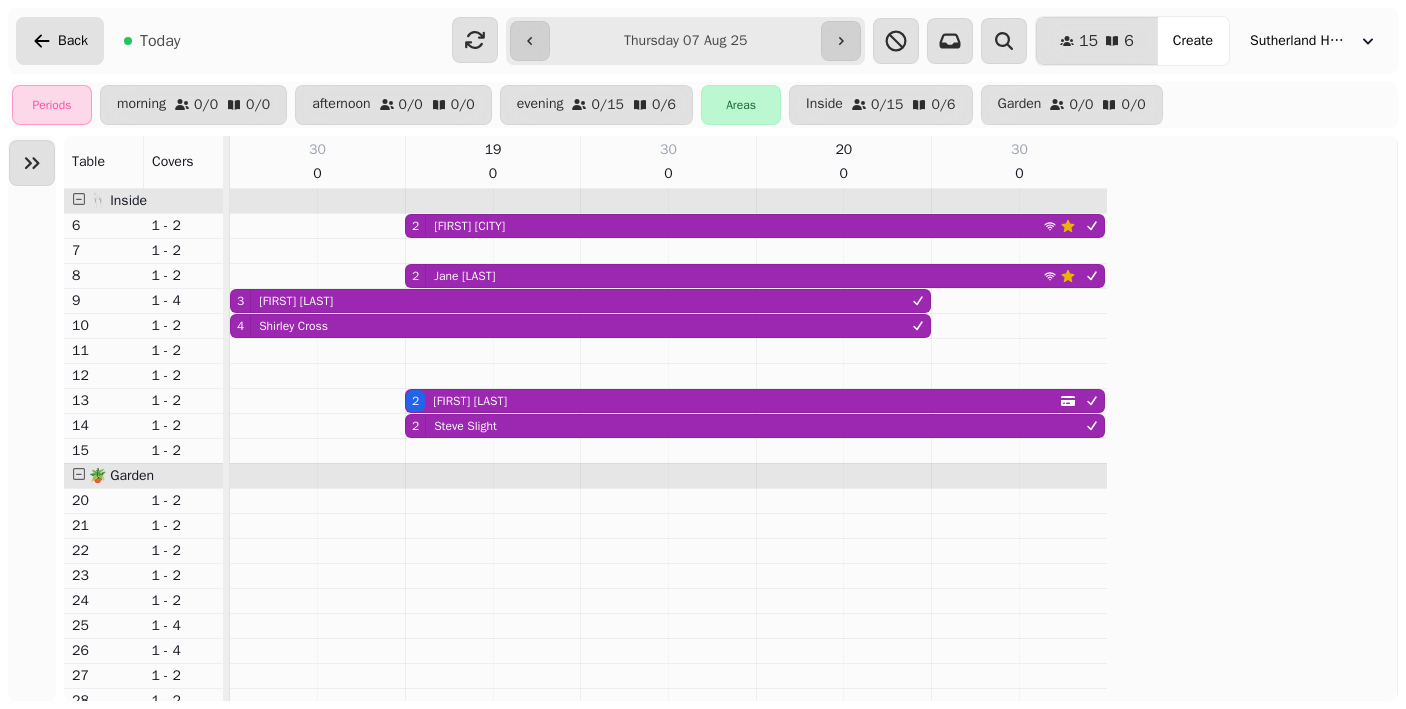click 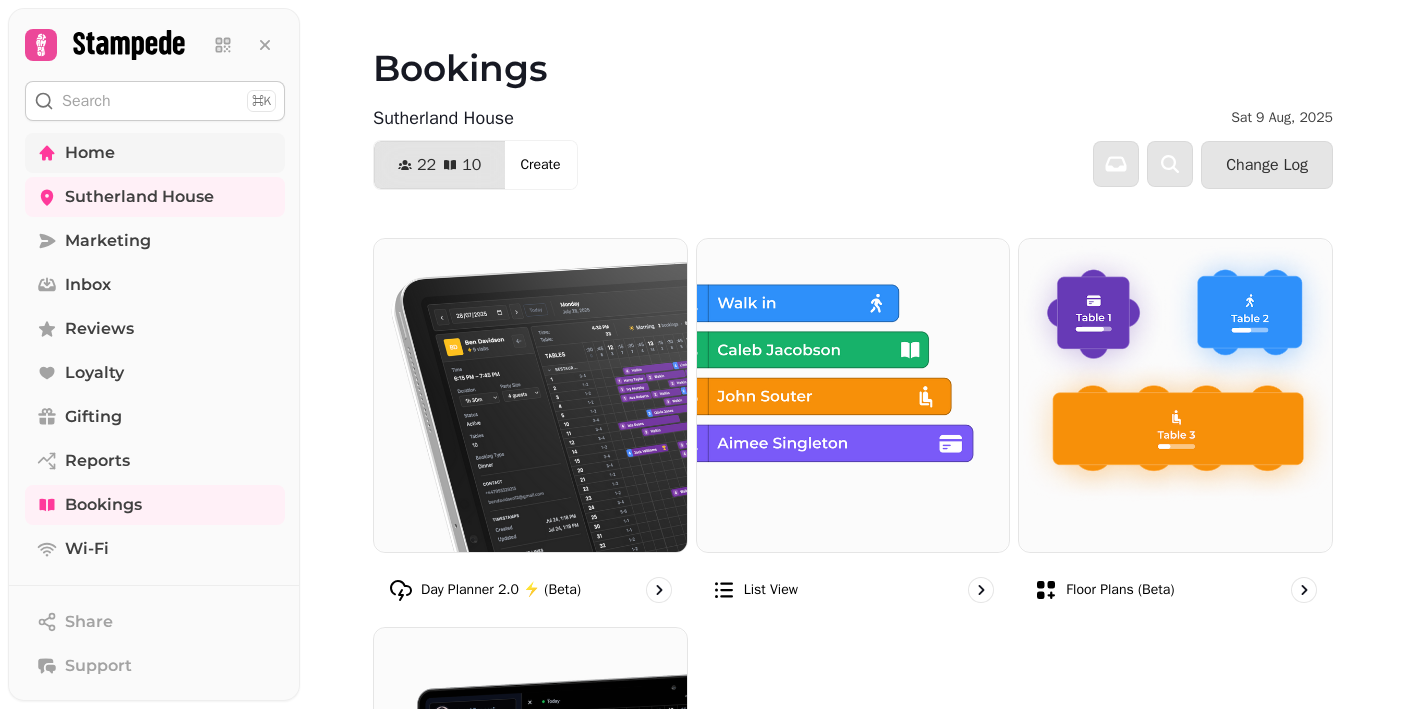 click on "Home" at bounding box center [90, 153] 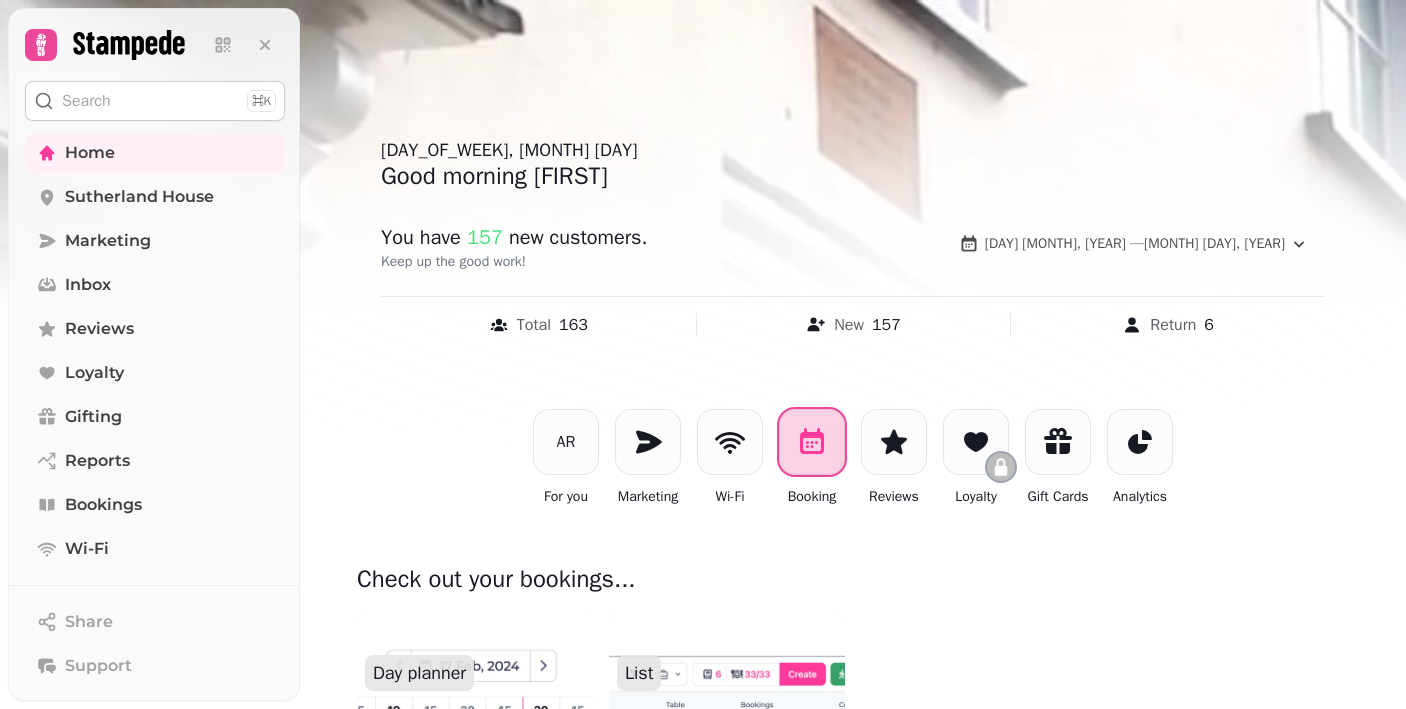 click 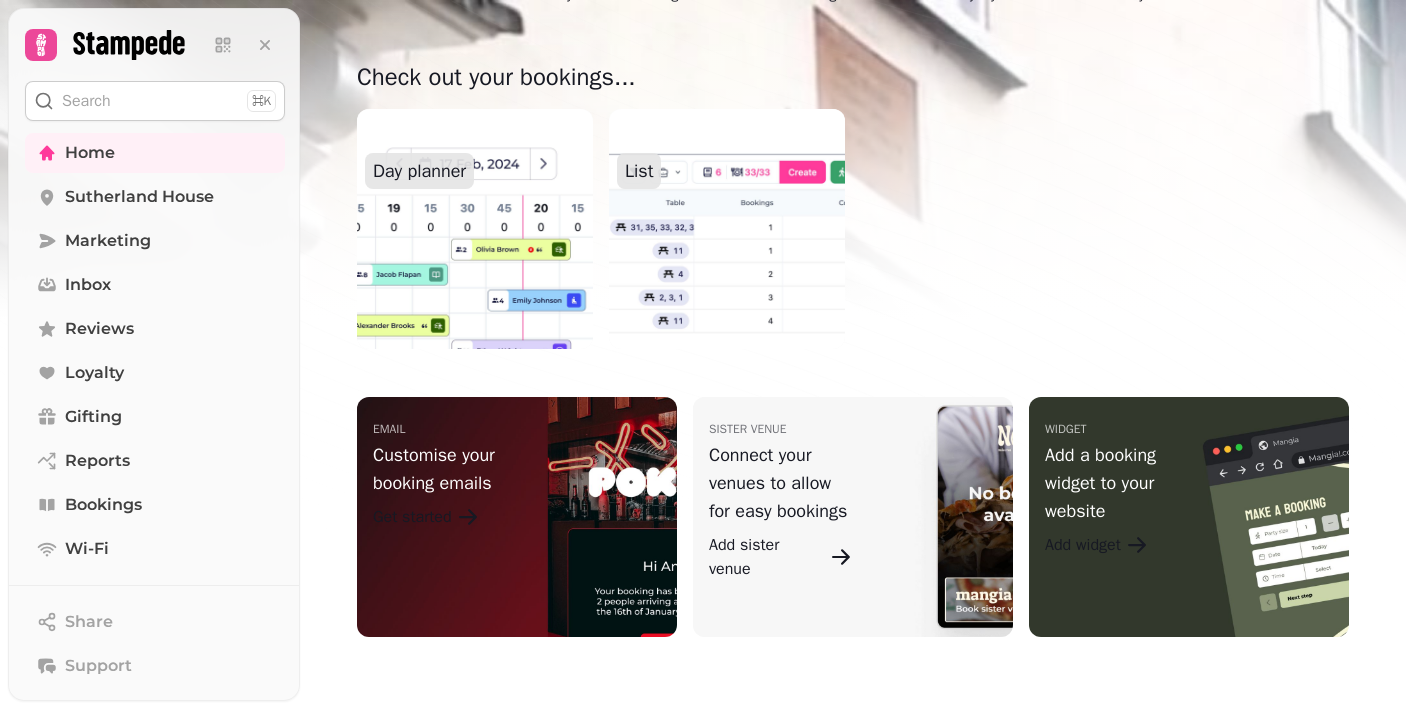 scroll, scrollTop: 502, scrollLeft: 0, axis: vertical 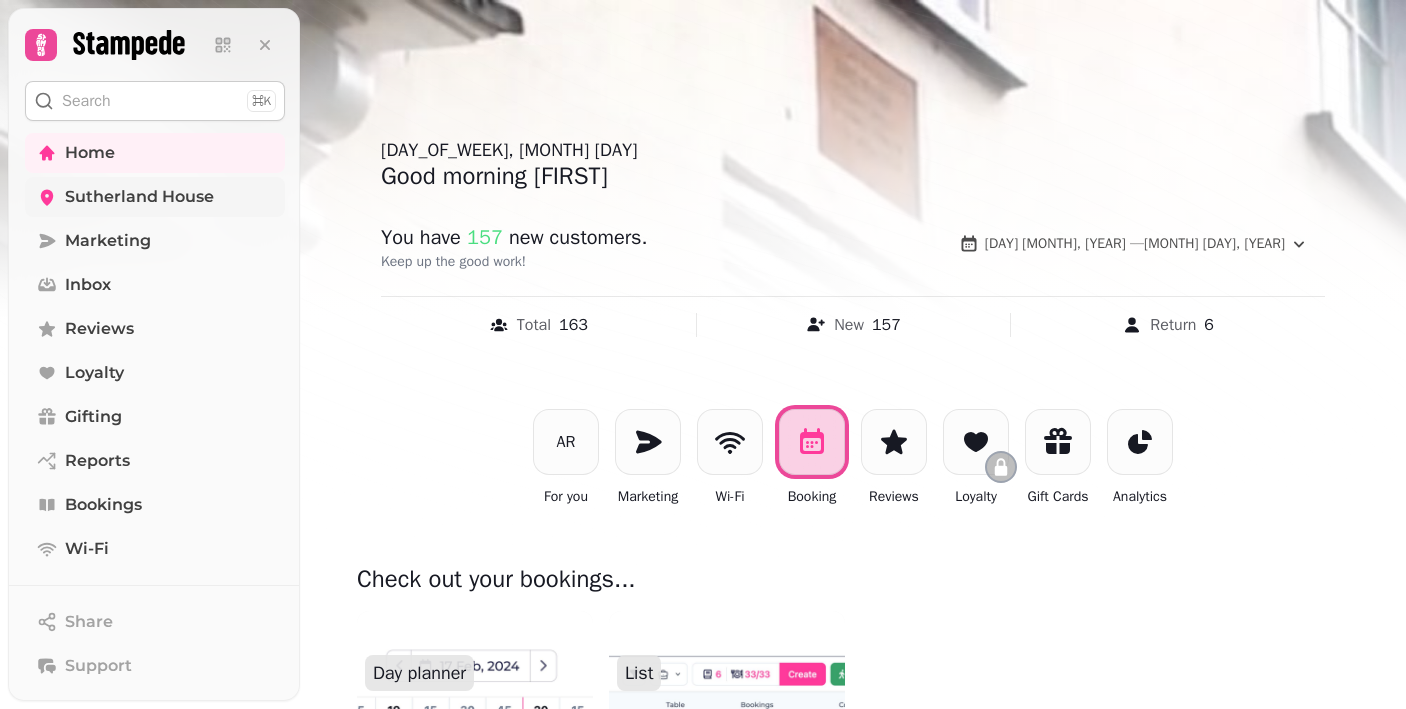 click on "Sutherland House" at bounding box center [139, 197] 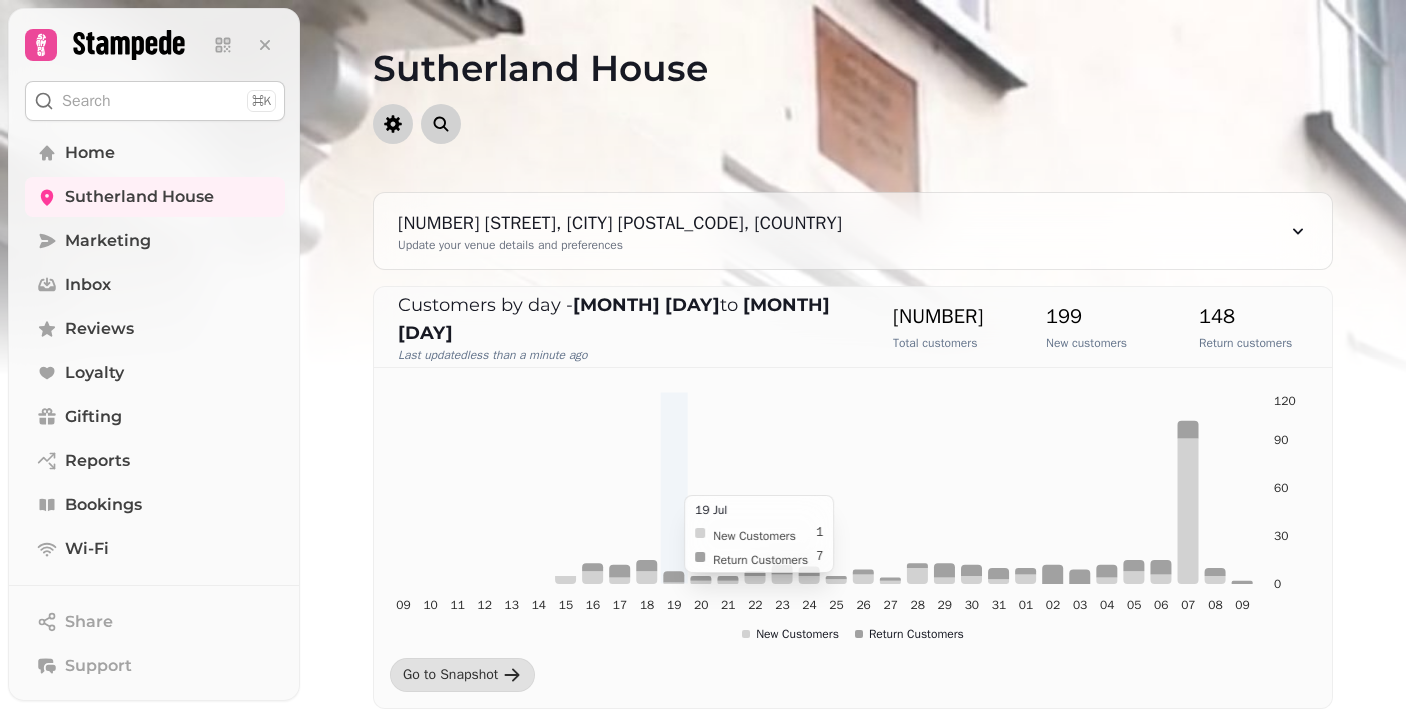 scroll, scrollTop: 0, scrollLeft: 0, axis: both 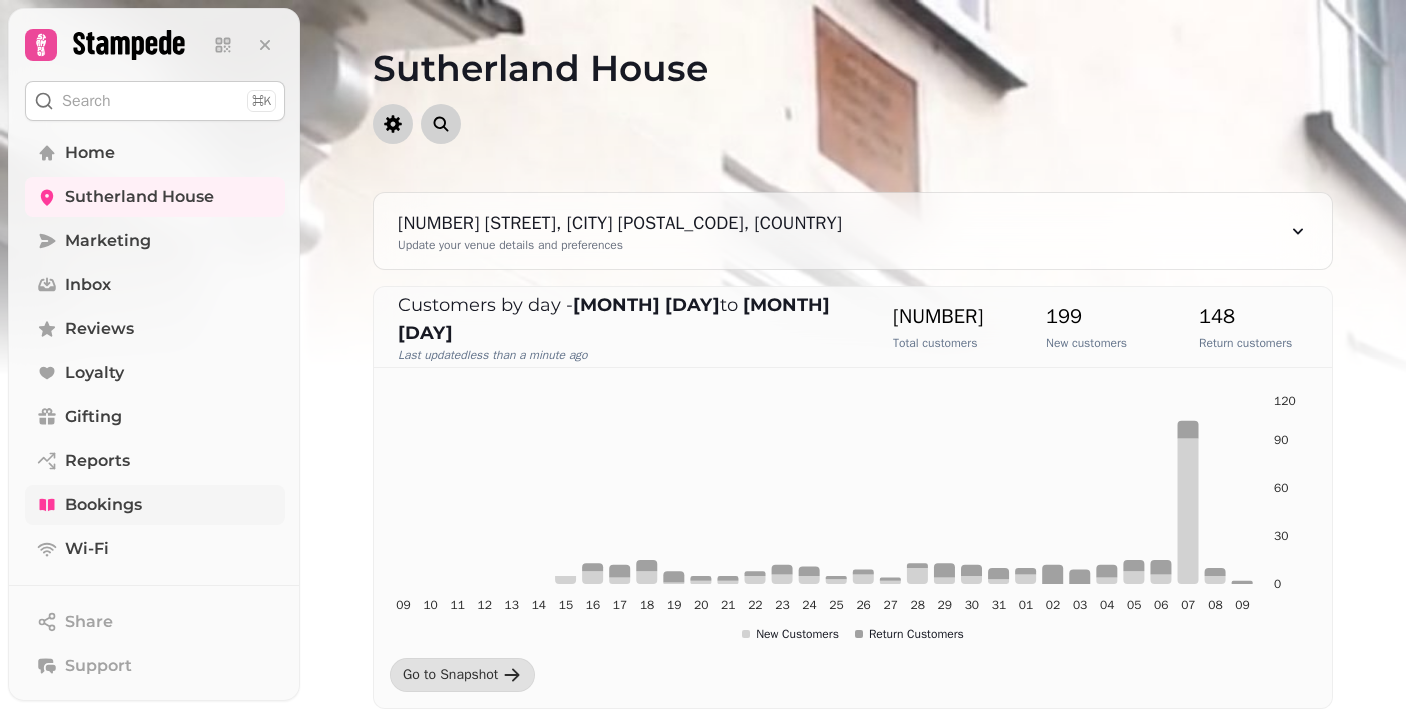 click on "Bookings" at bounding box center [103, 505] 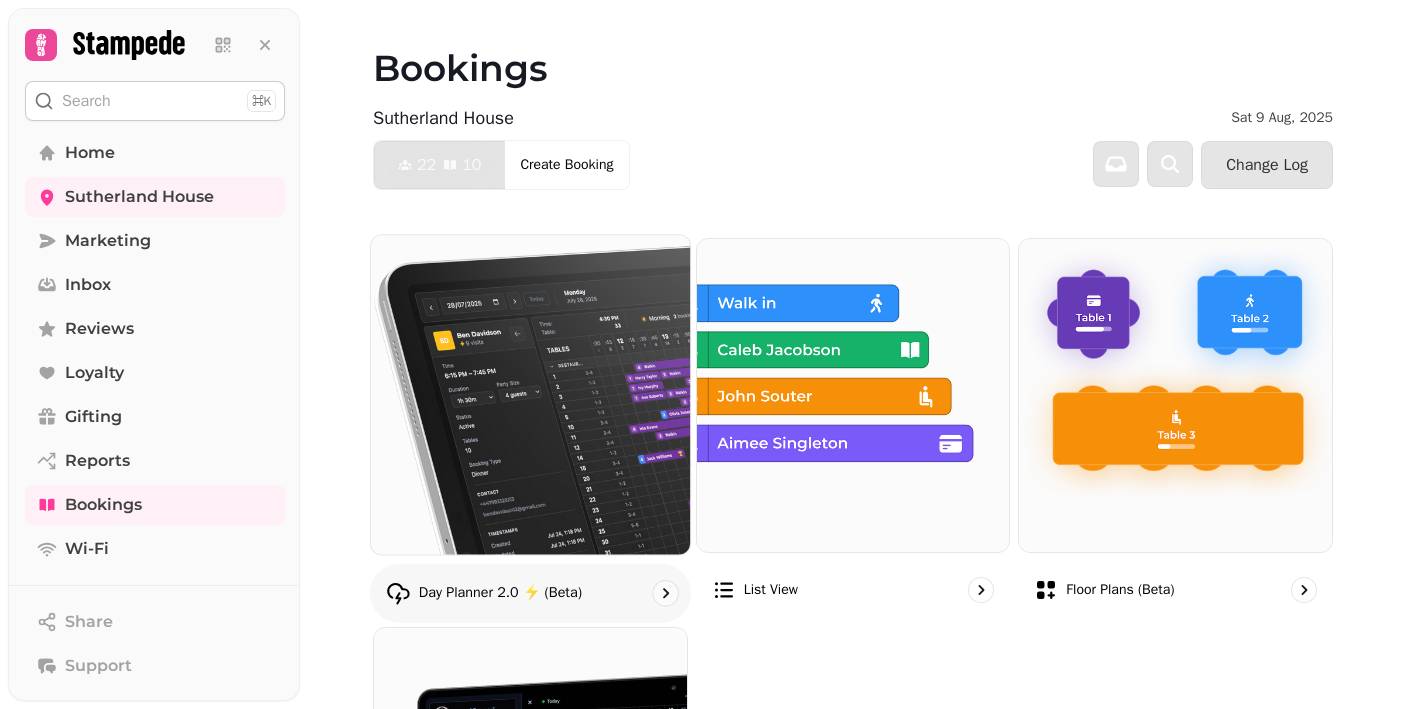 click at bounding box center (530, 394) 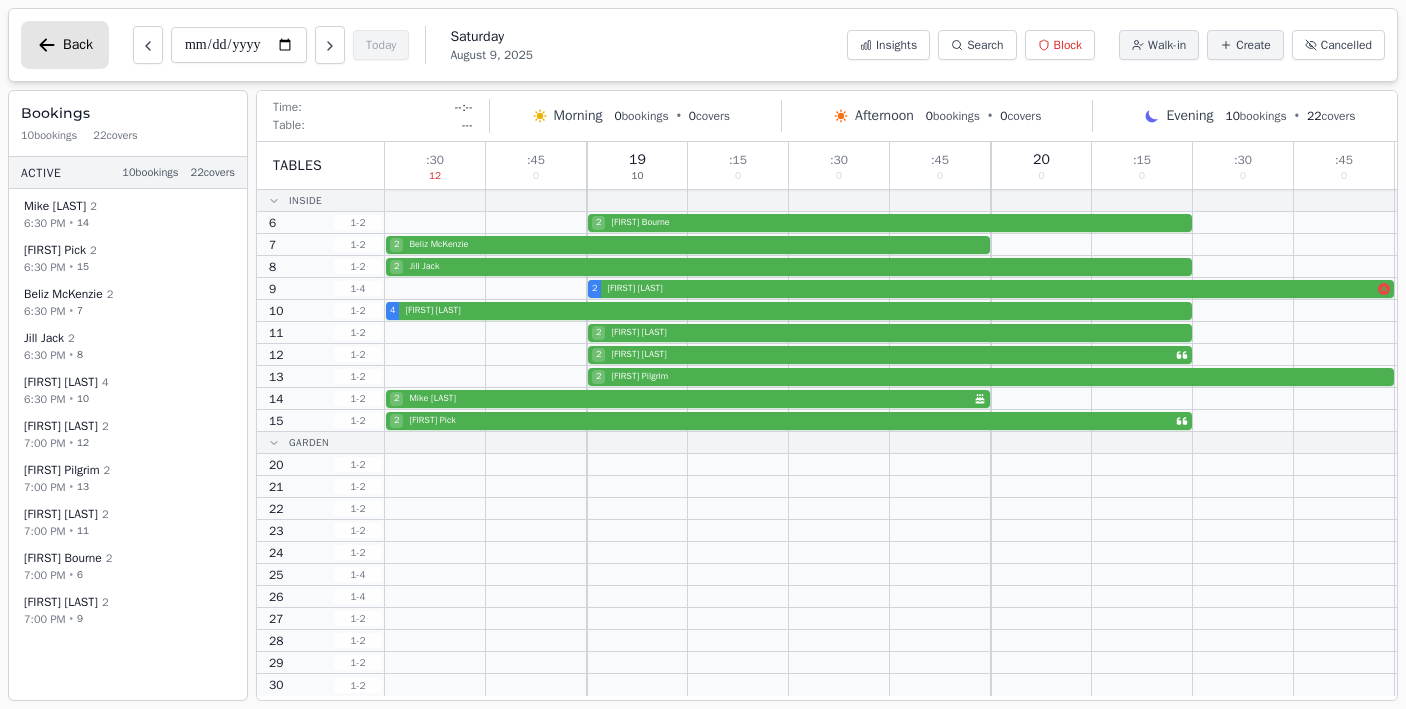 click 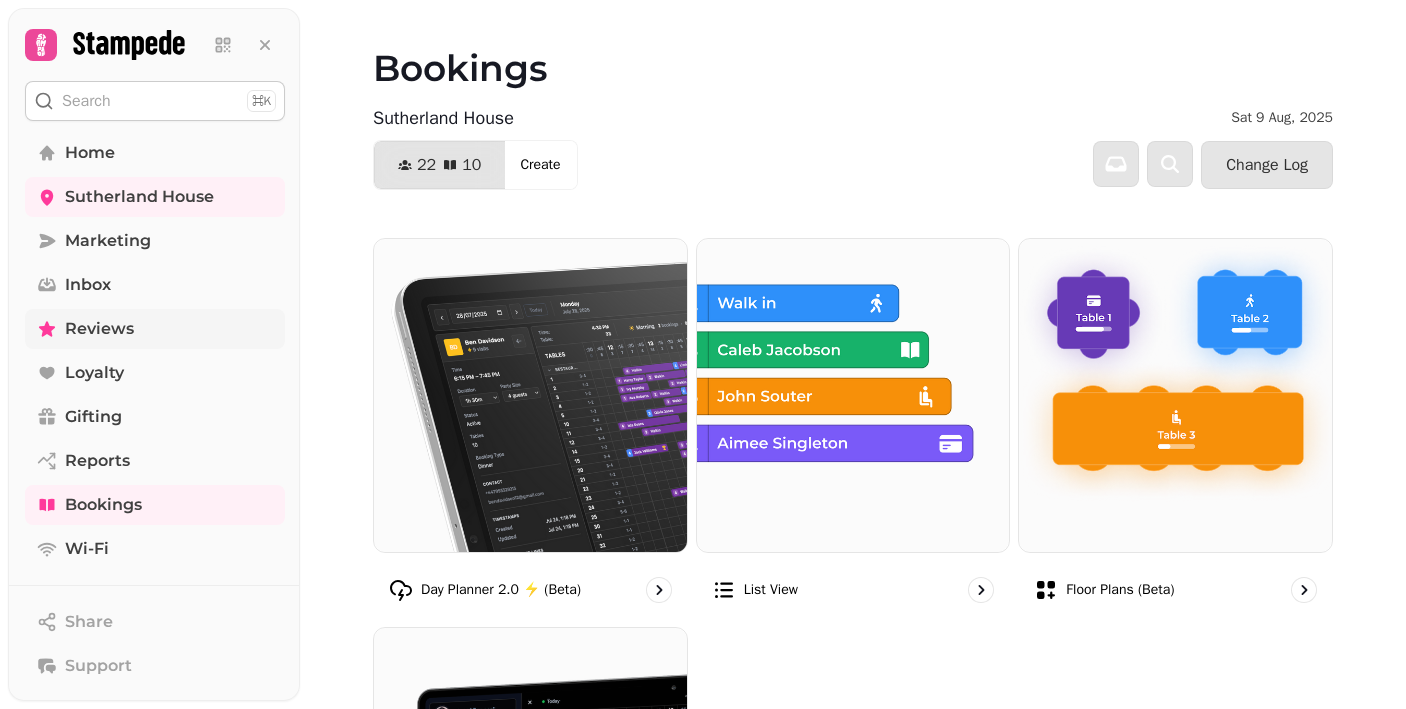 click on "Reviews" at bounding box center [99, 329] 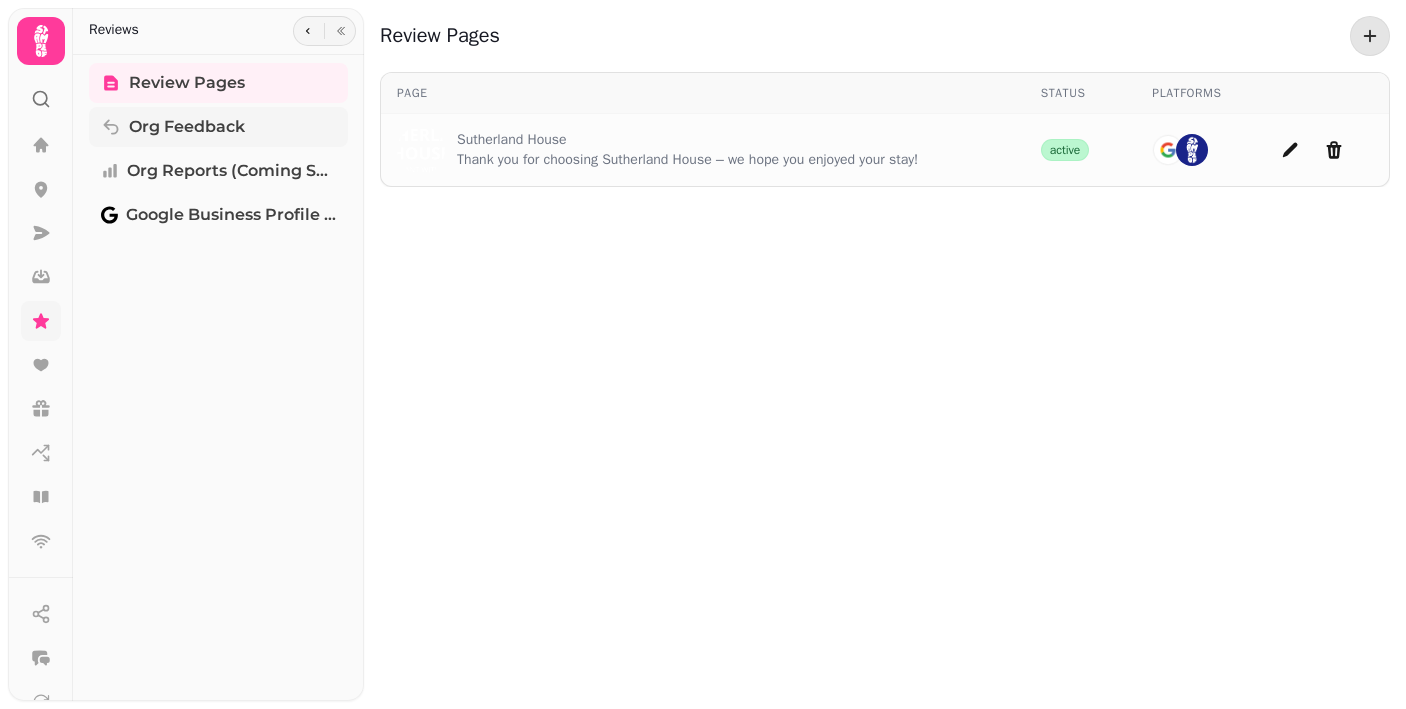 click on "Org Feedback" at bounding box center (187, 127) 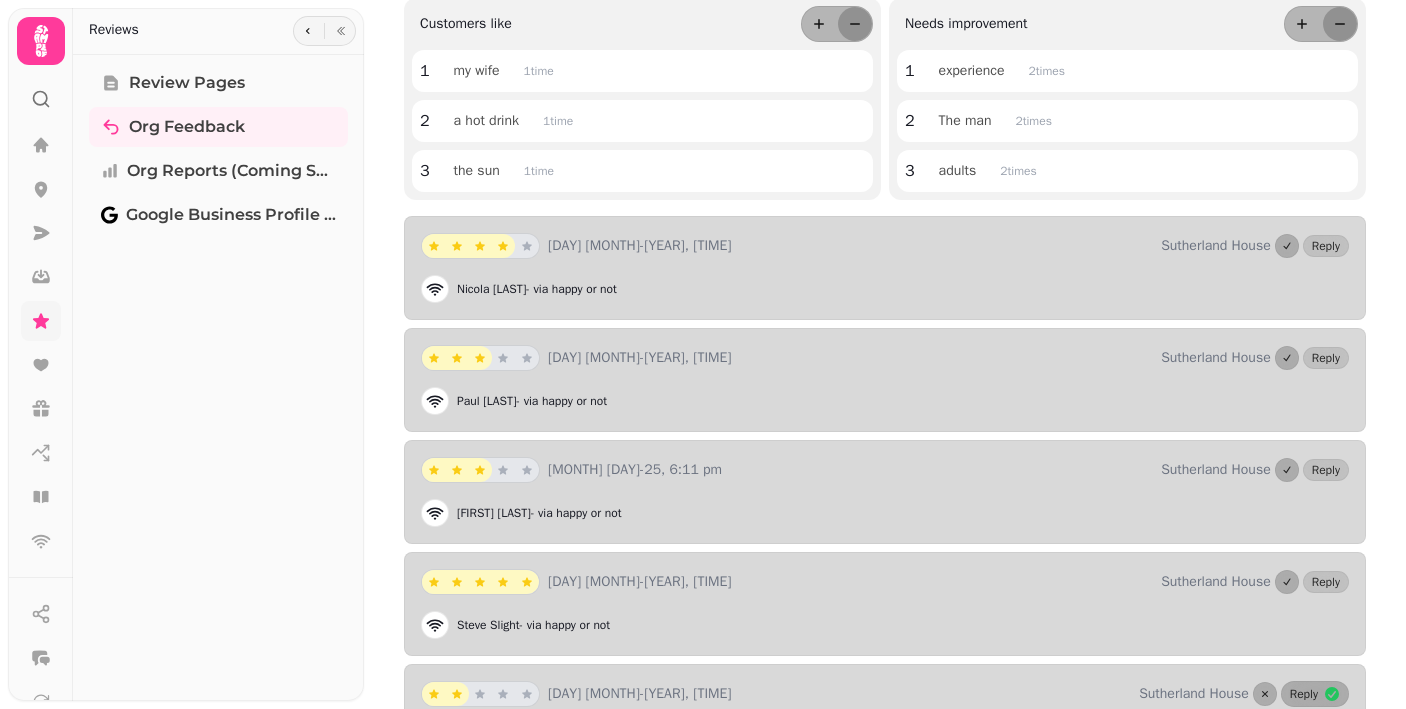 scroll, scrollTop: 339, scrollLeft: 0, axis: vertical 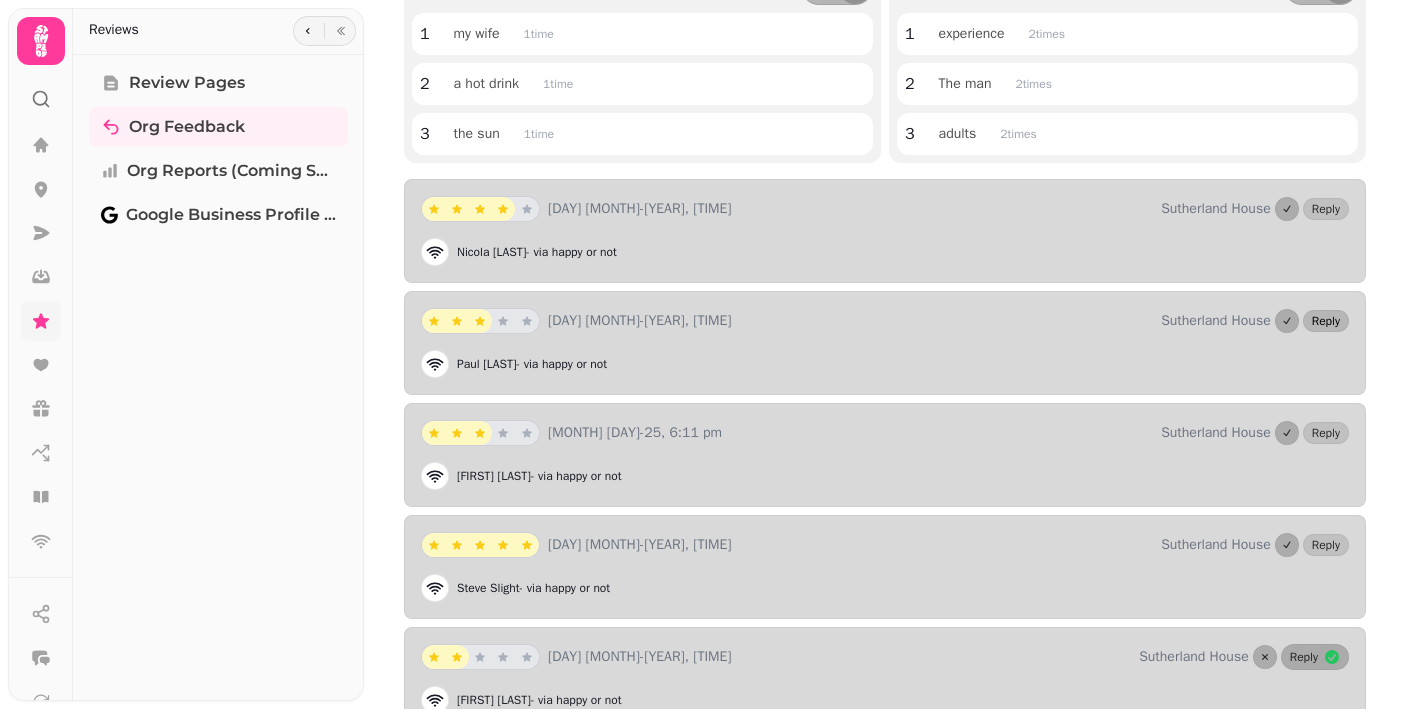 click on "Reply" at bounding box center [1326, 321] 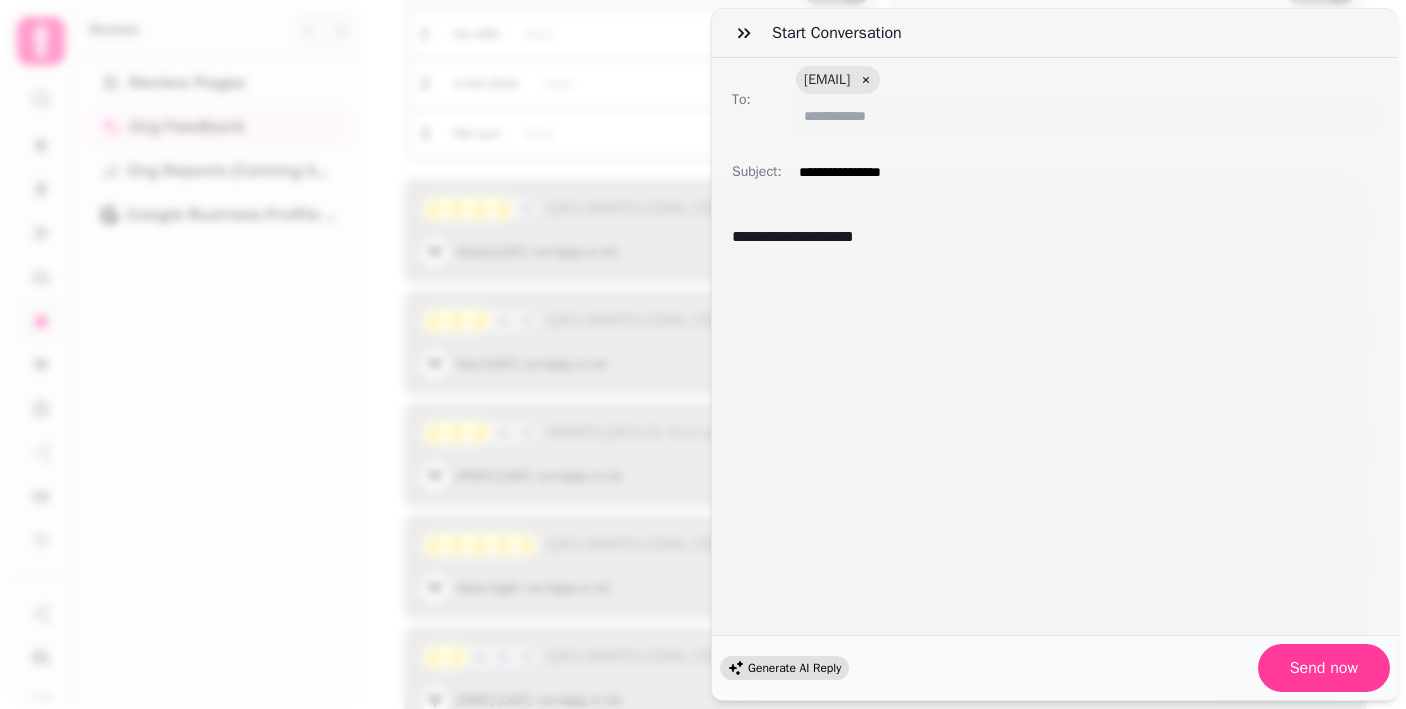 click on "Generate AI Reply" at bounding box center [794, 668] 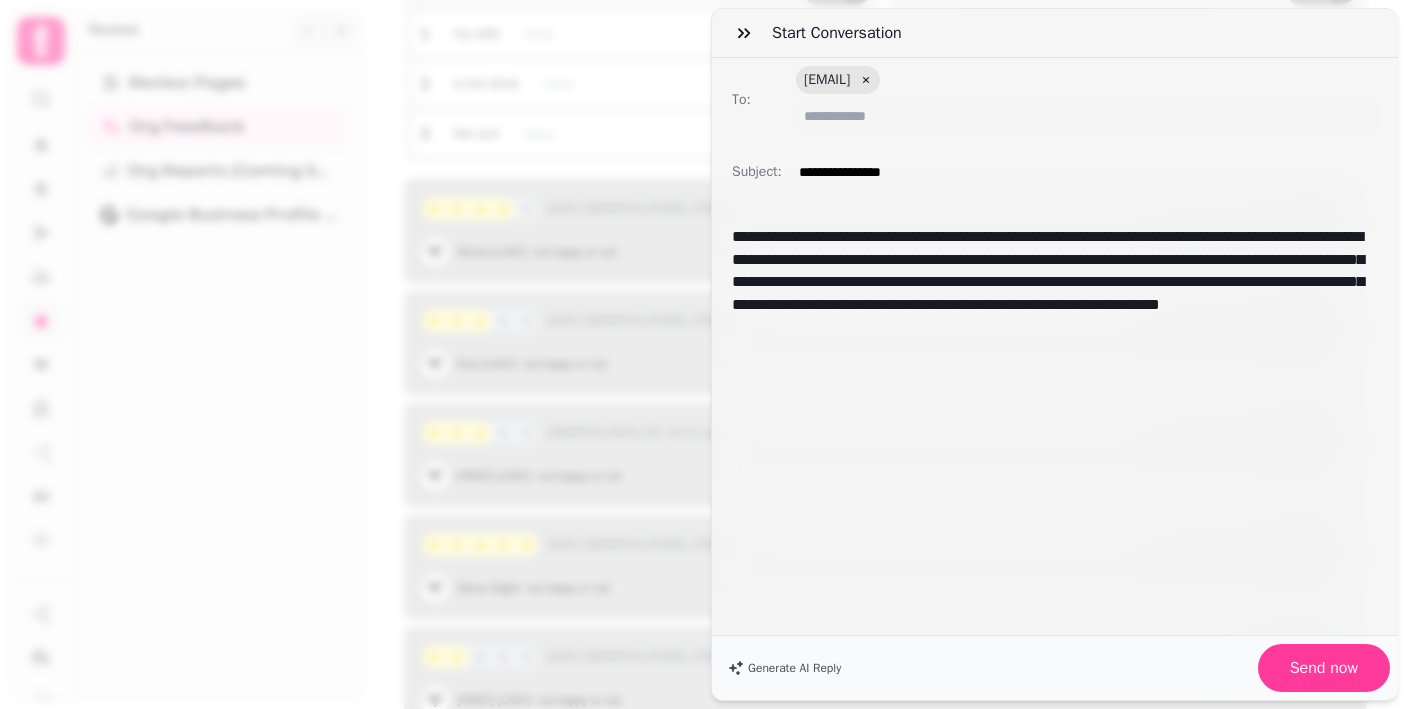 drag, startPoint x: 1325, startPoint y: 664, endPoint x: 1300, endPoint y: 514, distance: 152.06906 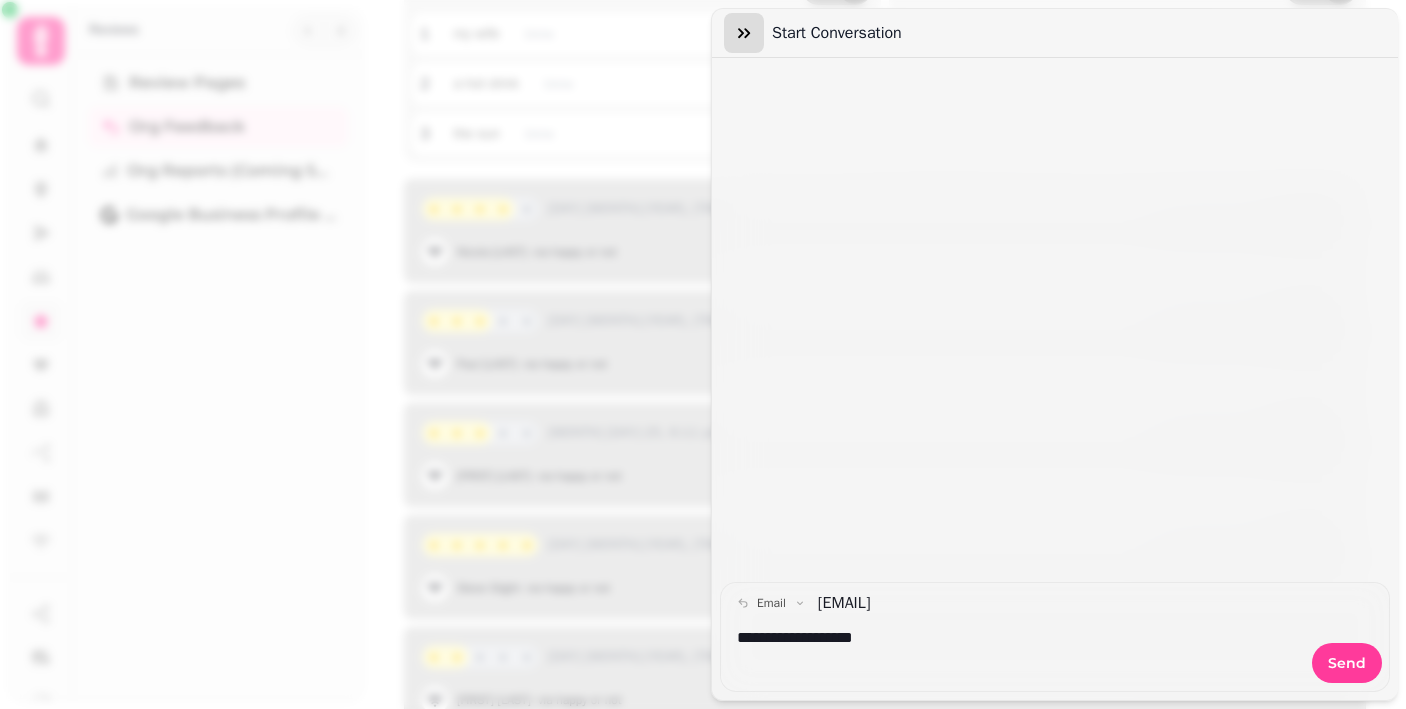 click 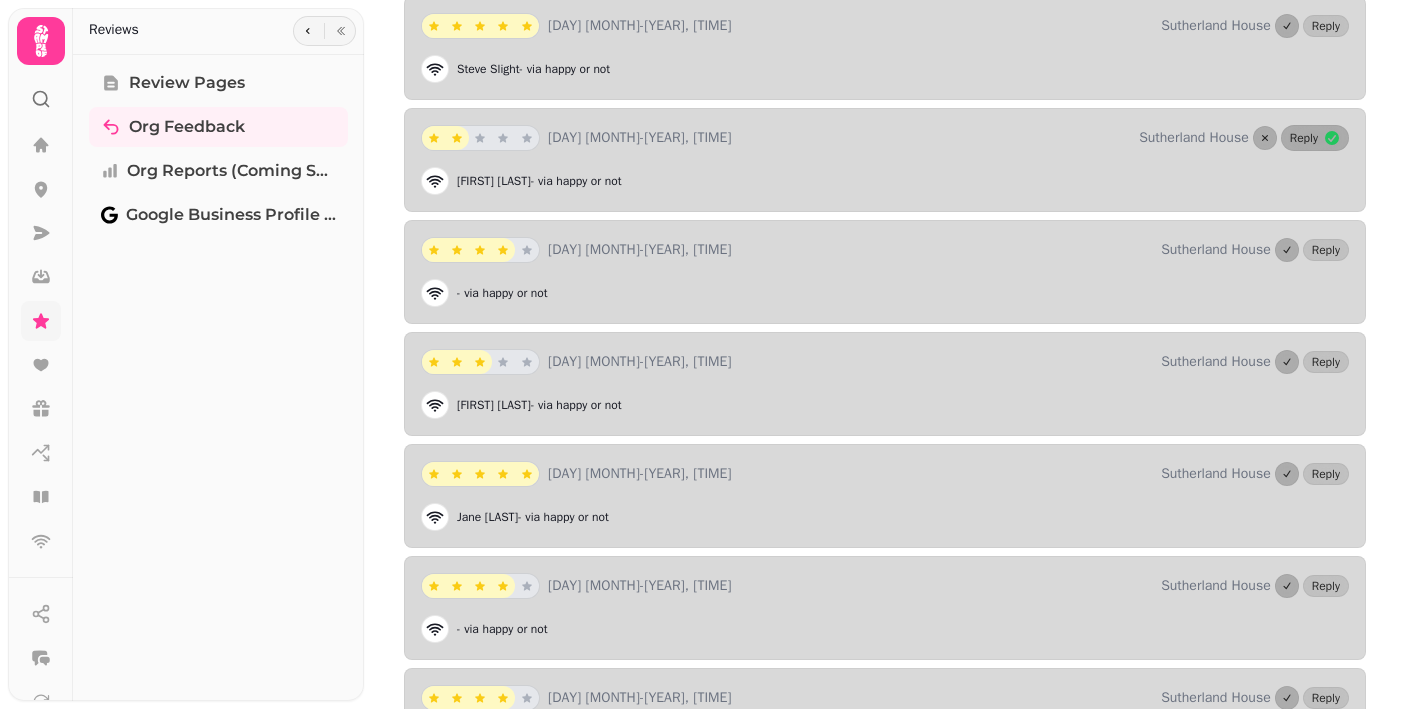 scroll, scrollTop: 865, scrollLeft: 0, axis: vertical 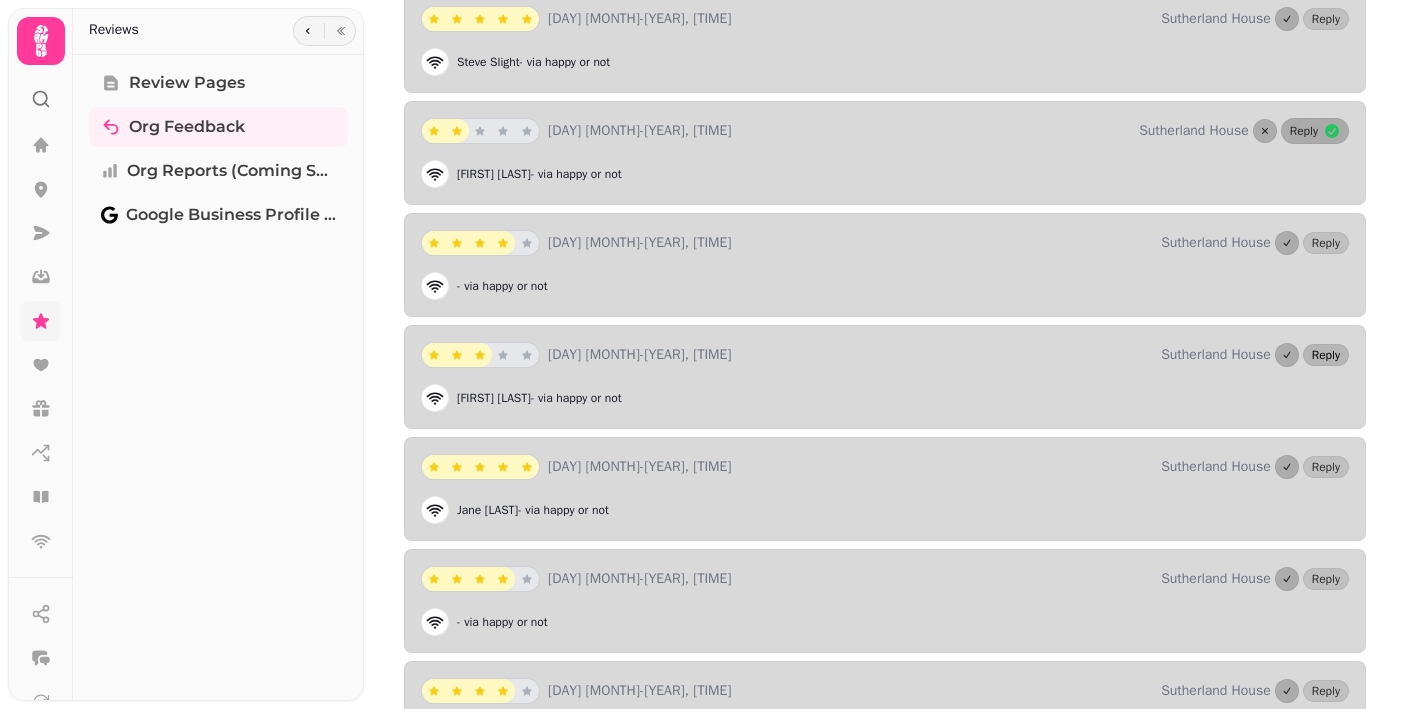 click on "Reply" at bounding box center [1326, 355] 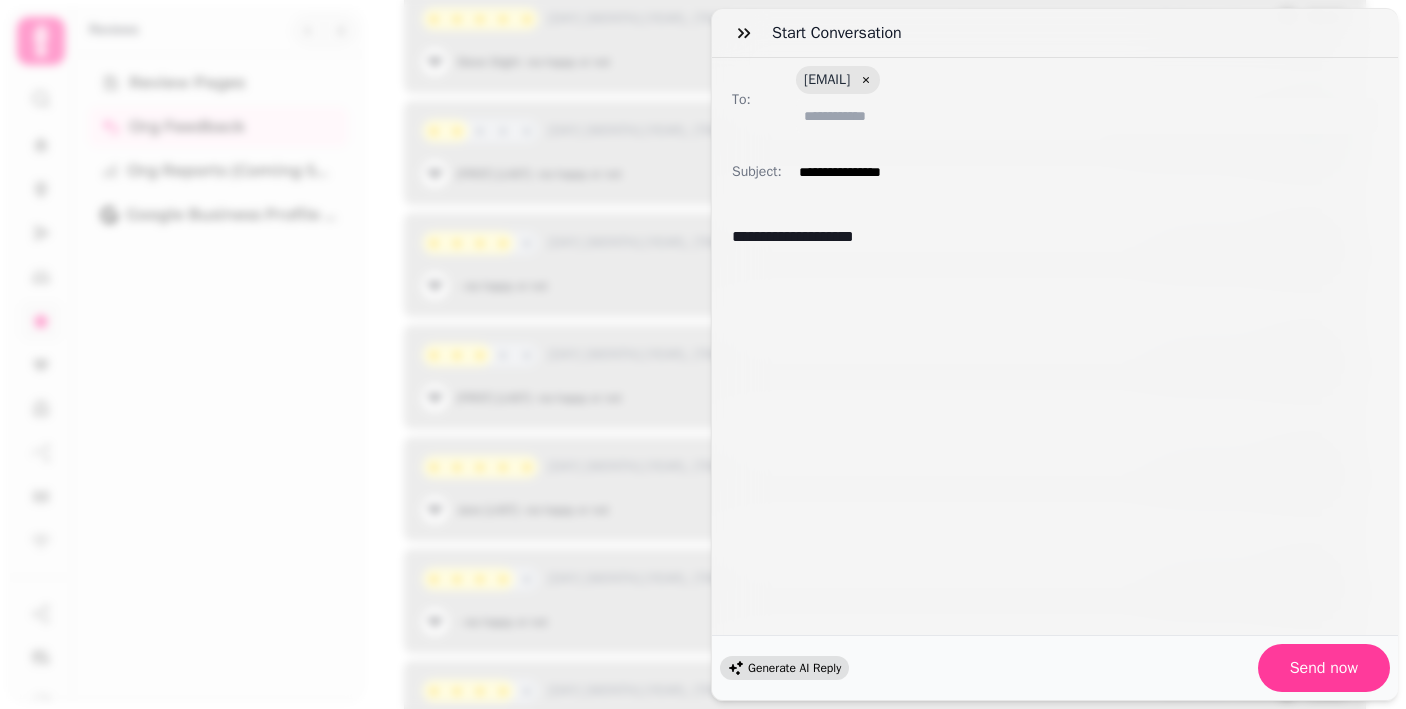 click on "Generate AI Reply" at bounding box center [794, 668] 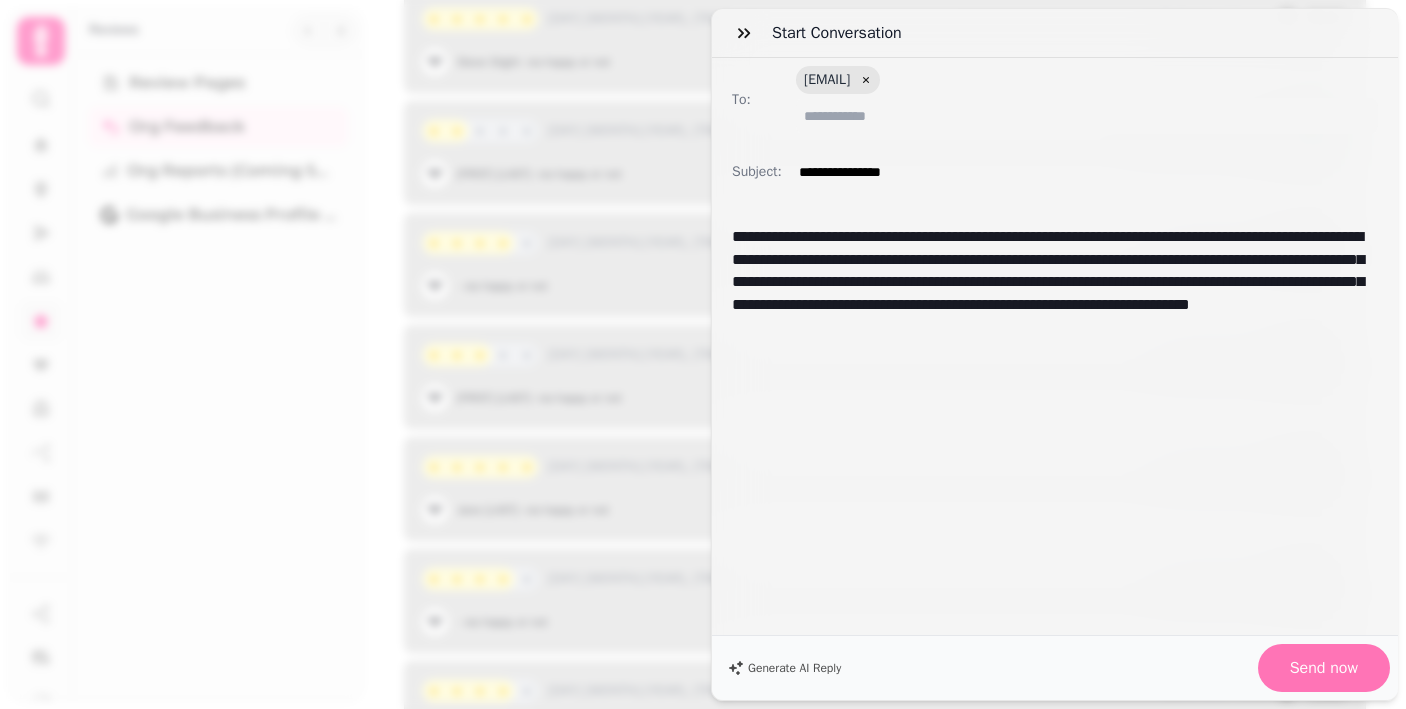 click on "Send now" at bounding box center (1324, 668) 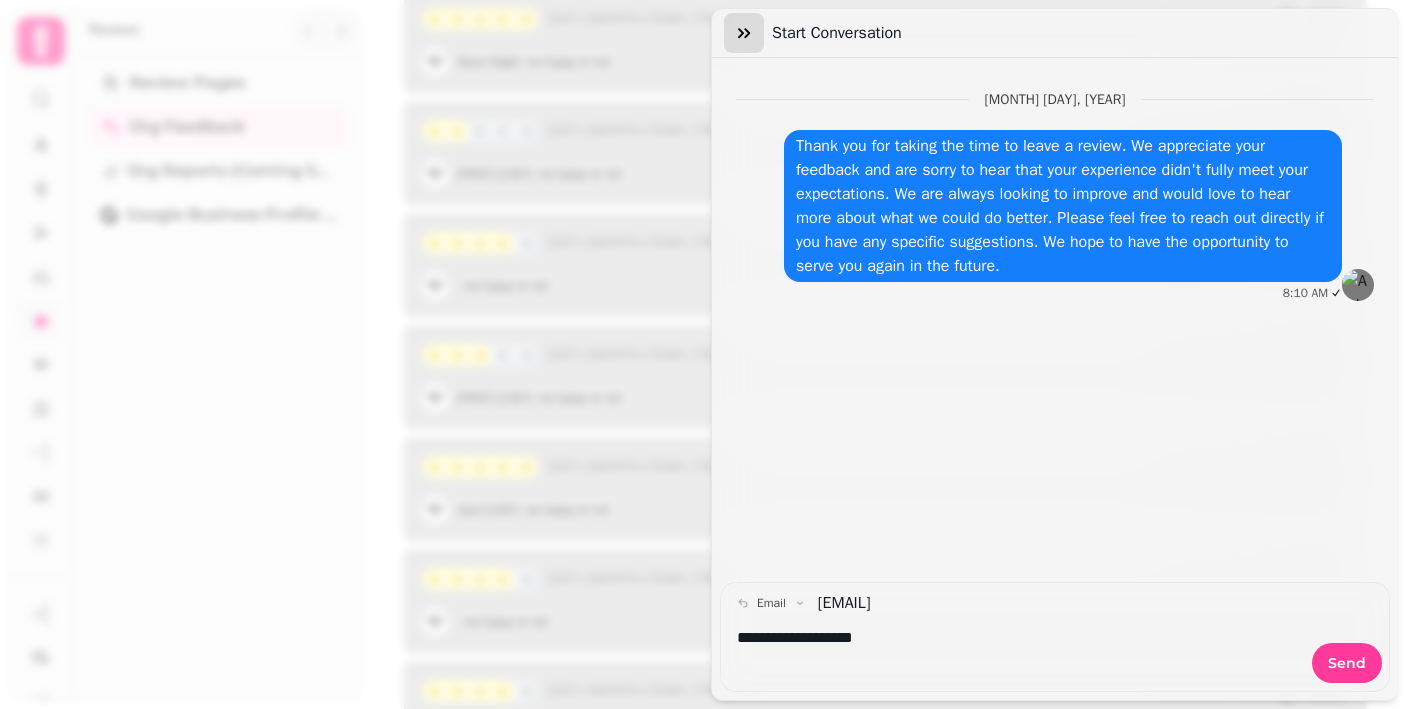 click 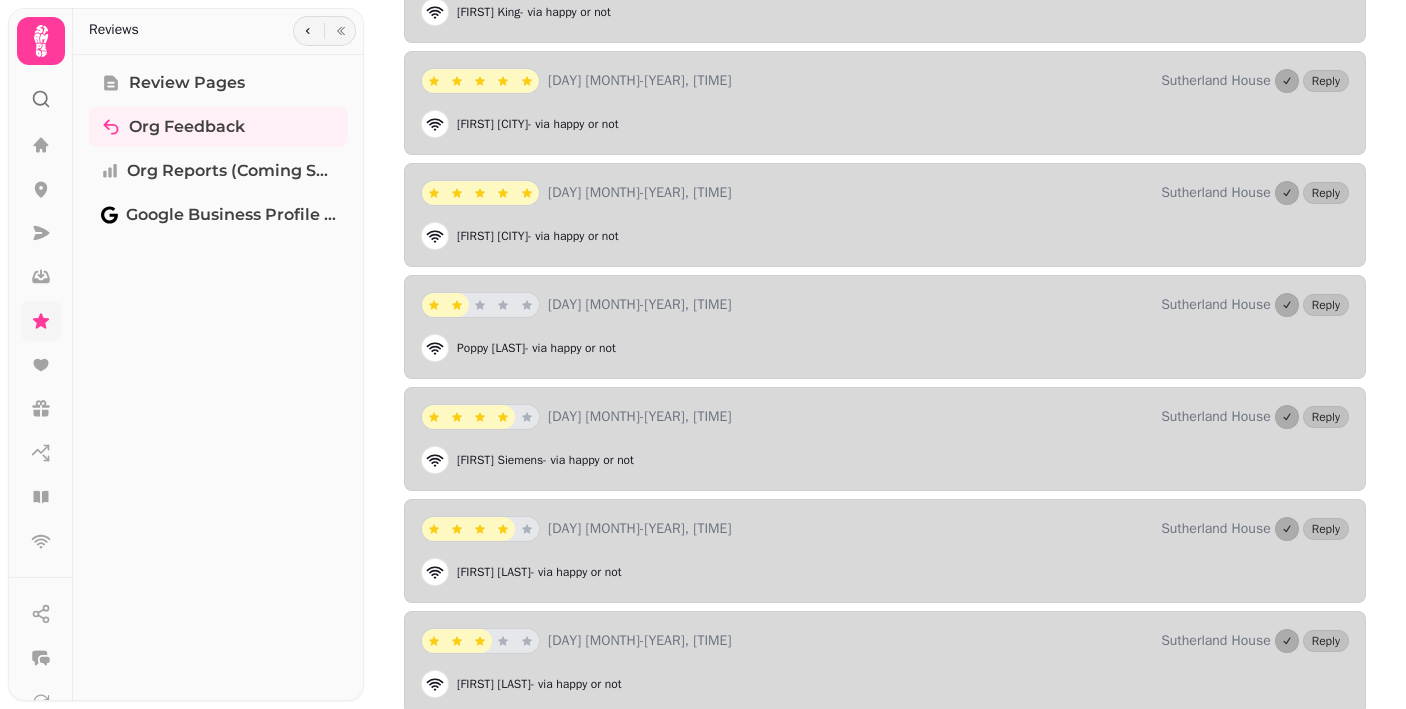 scroll, scrollTop: 2048, scrollLeft: 0, axis: vertical 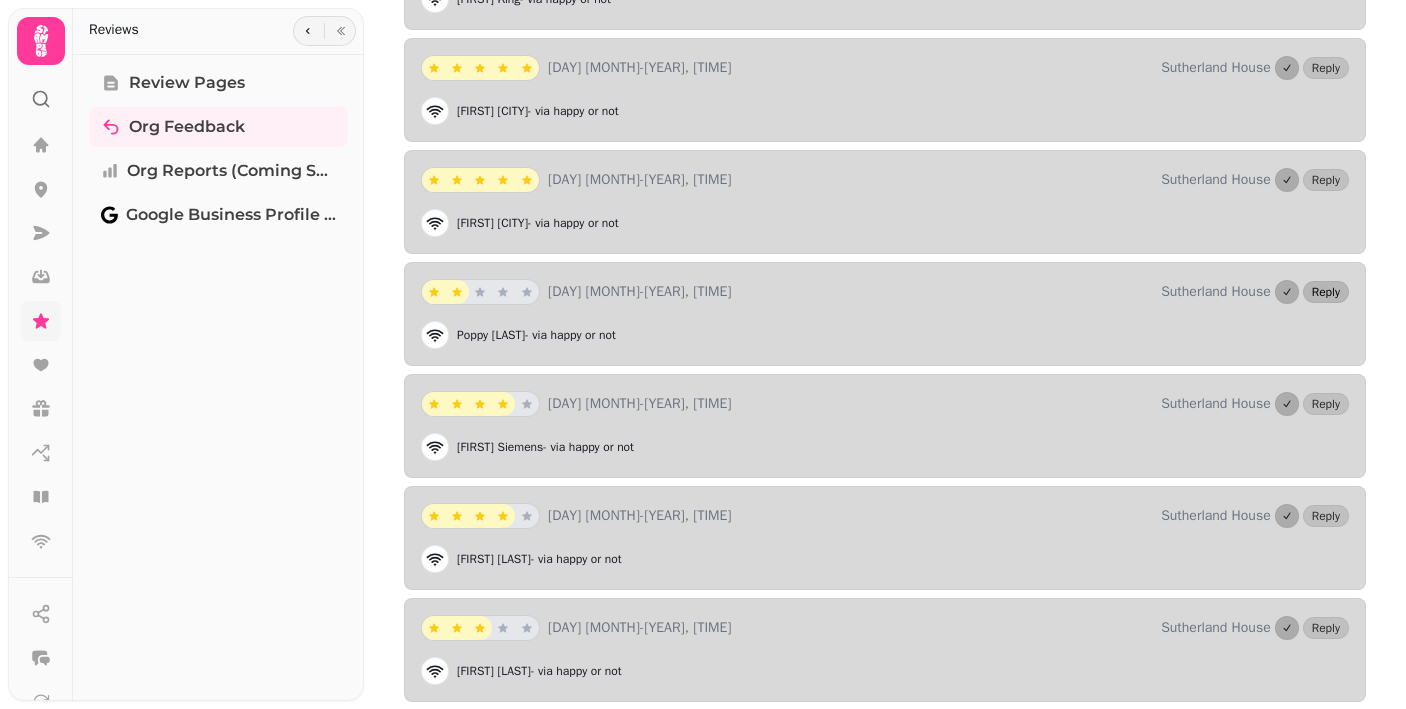 click on "Reply" at bounding box center (1326, 292) 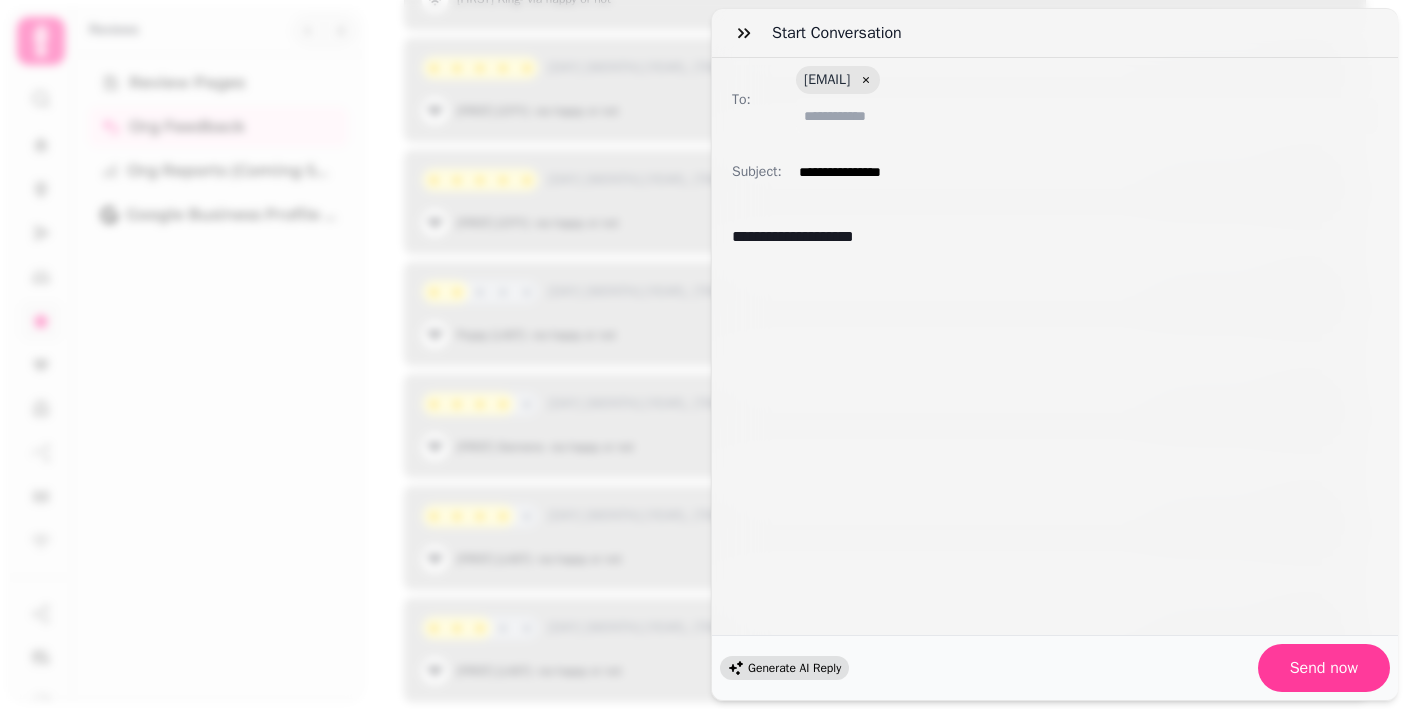 click on "Generate AI Reply" at bounding box center [794, 668] 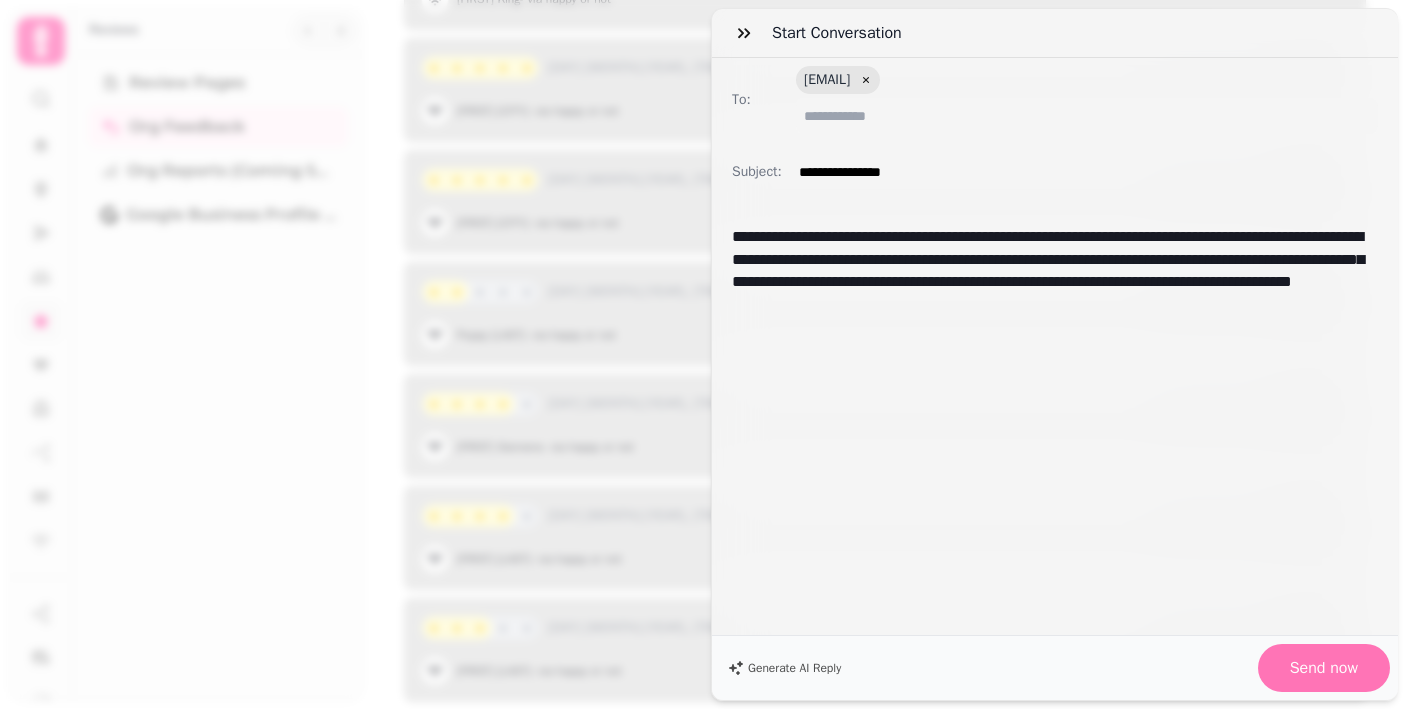 click on "Send now" at bounding box center (1324, 668) 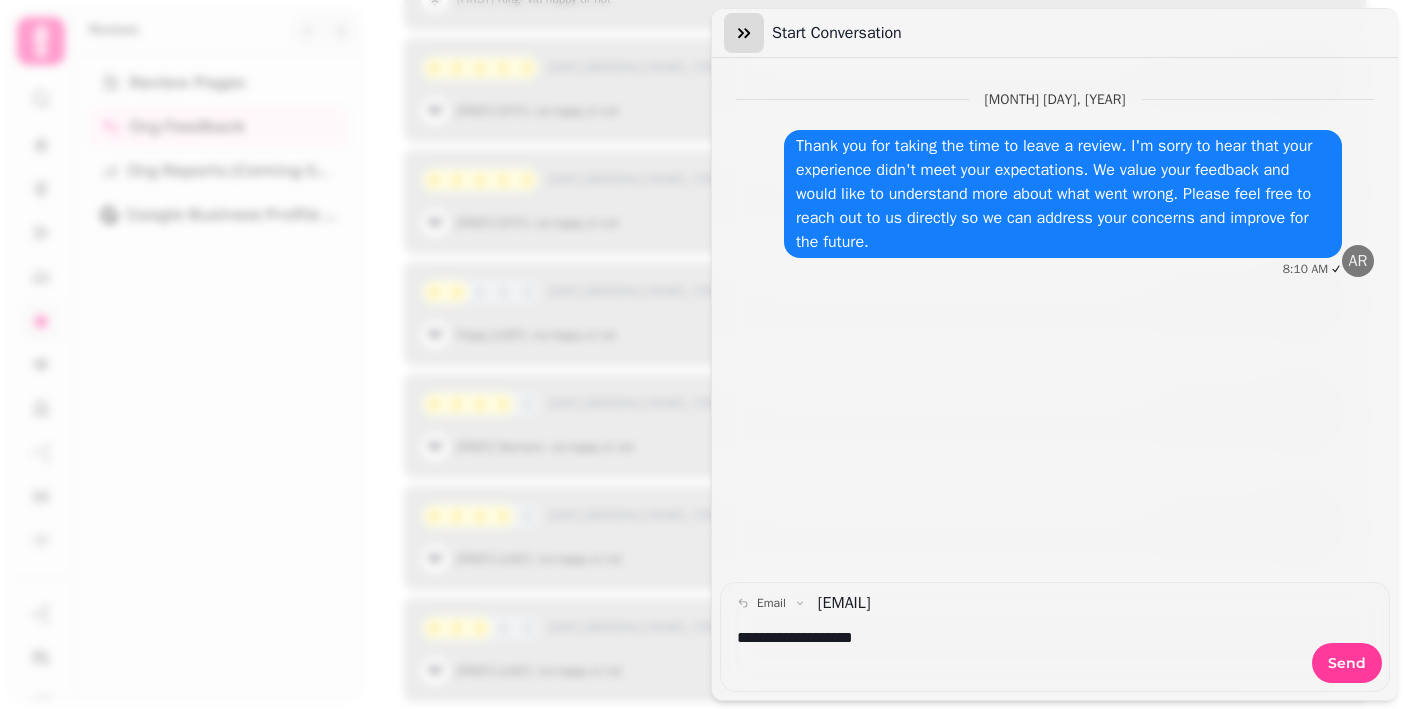 click 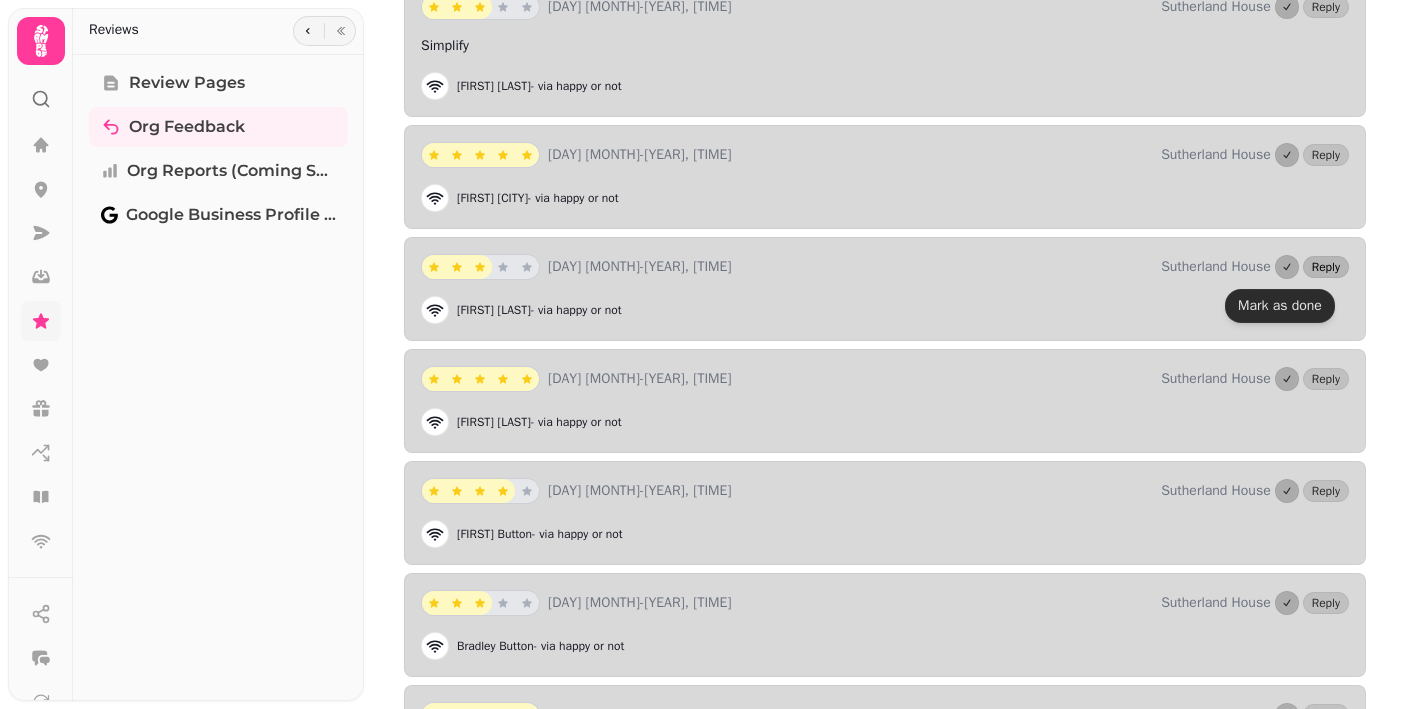 scroll, scrollTop: 2784, scrollLeft: 0, axis: vertical 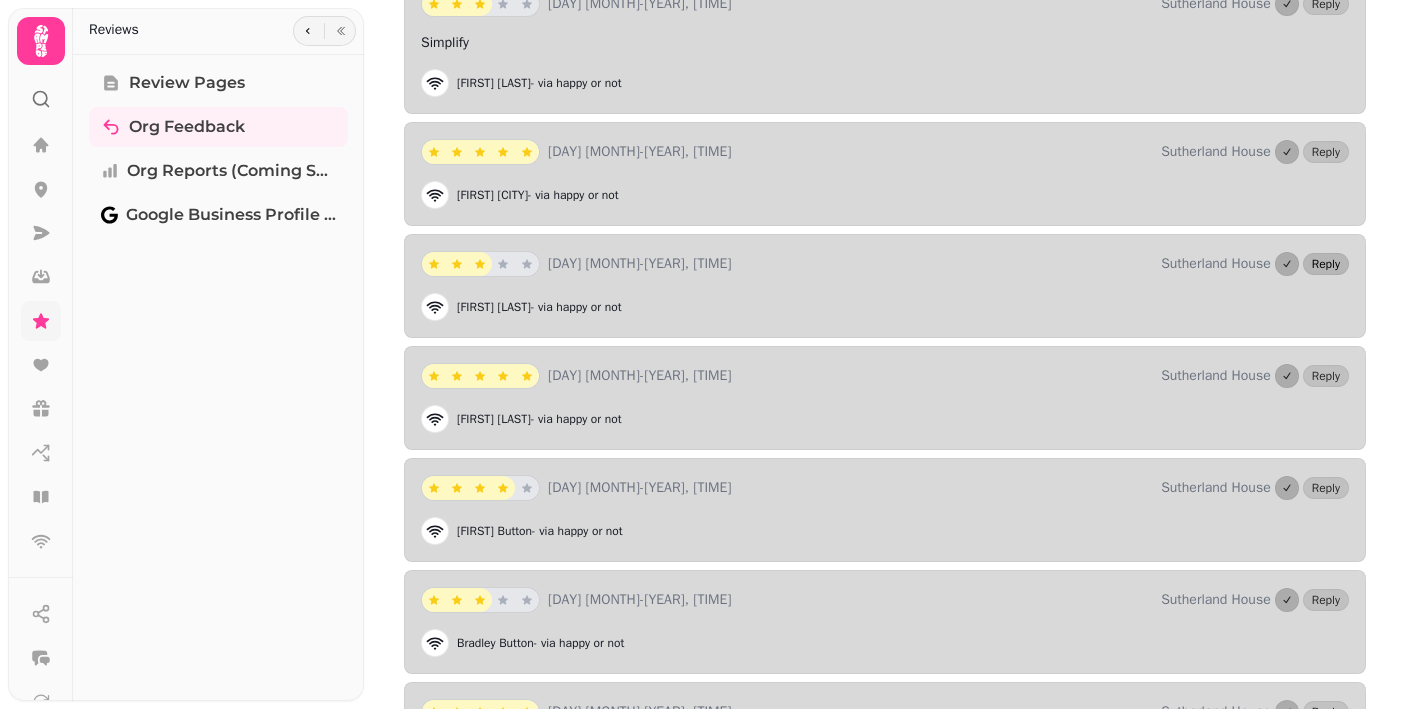click on "Reply" at bounding box center [1326, 264] 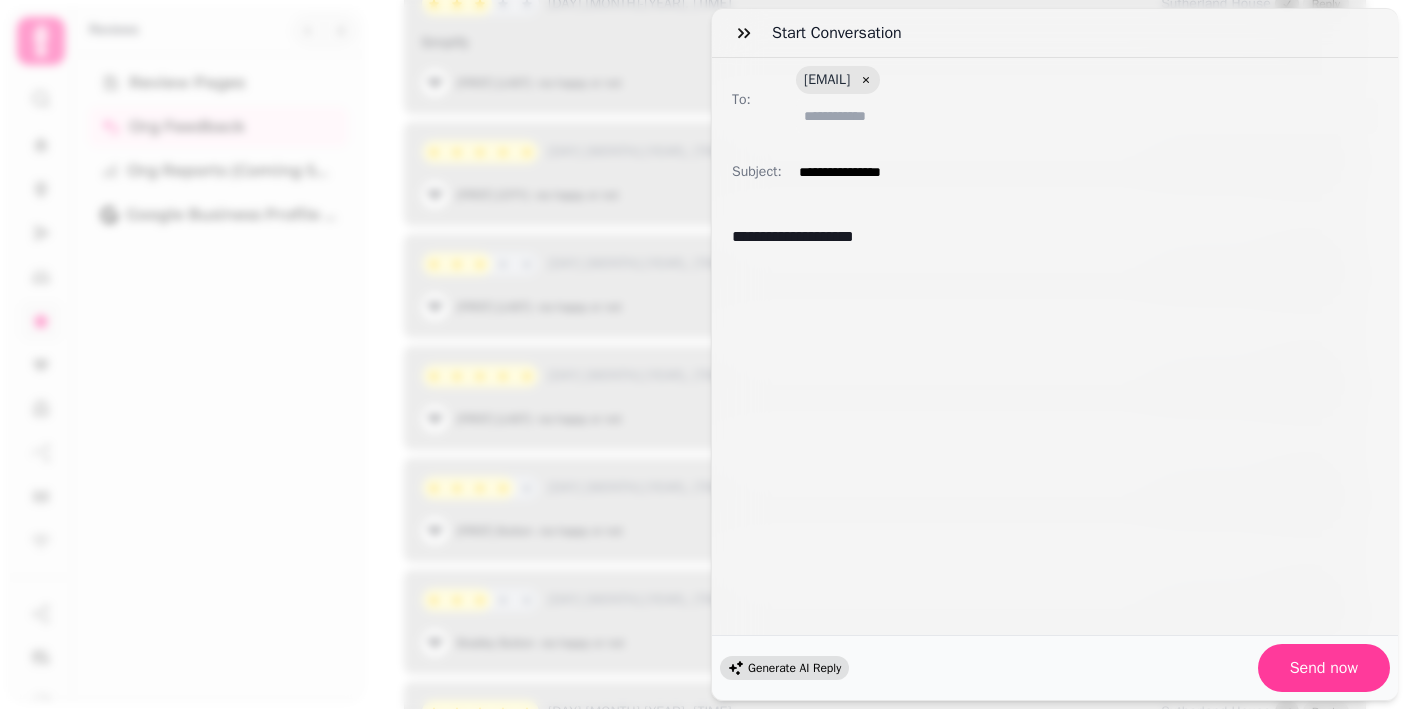 click on "Generate AI Reply" at bounding box center [794, 668] 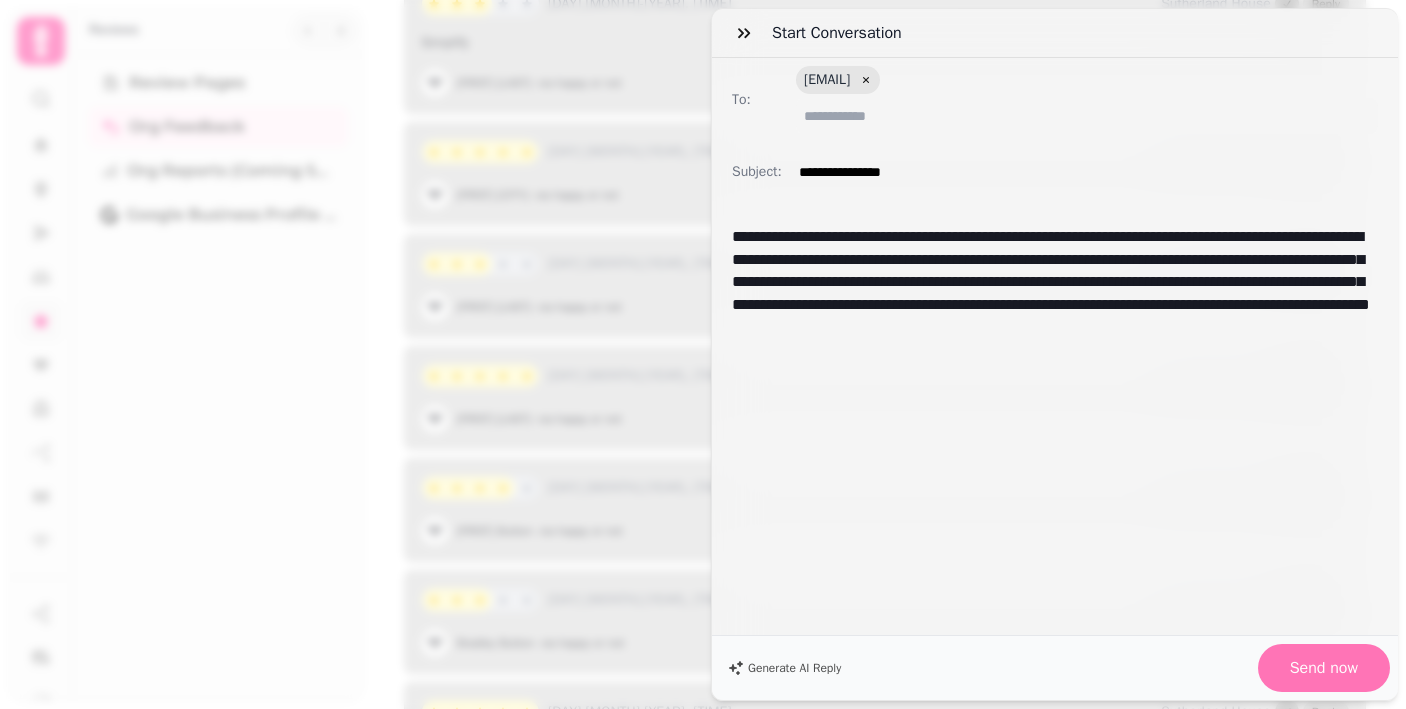 click on "Send now" at bounding box center [1324, 668] 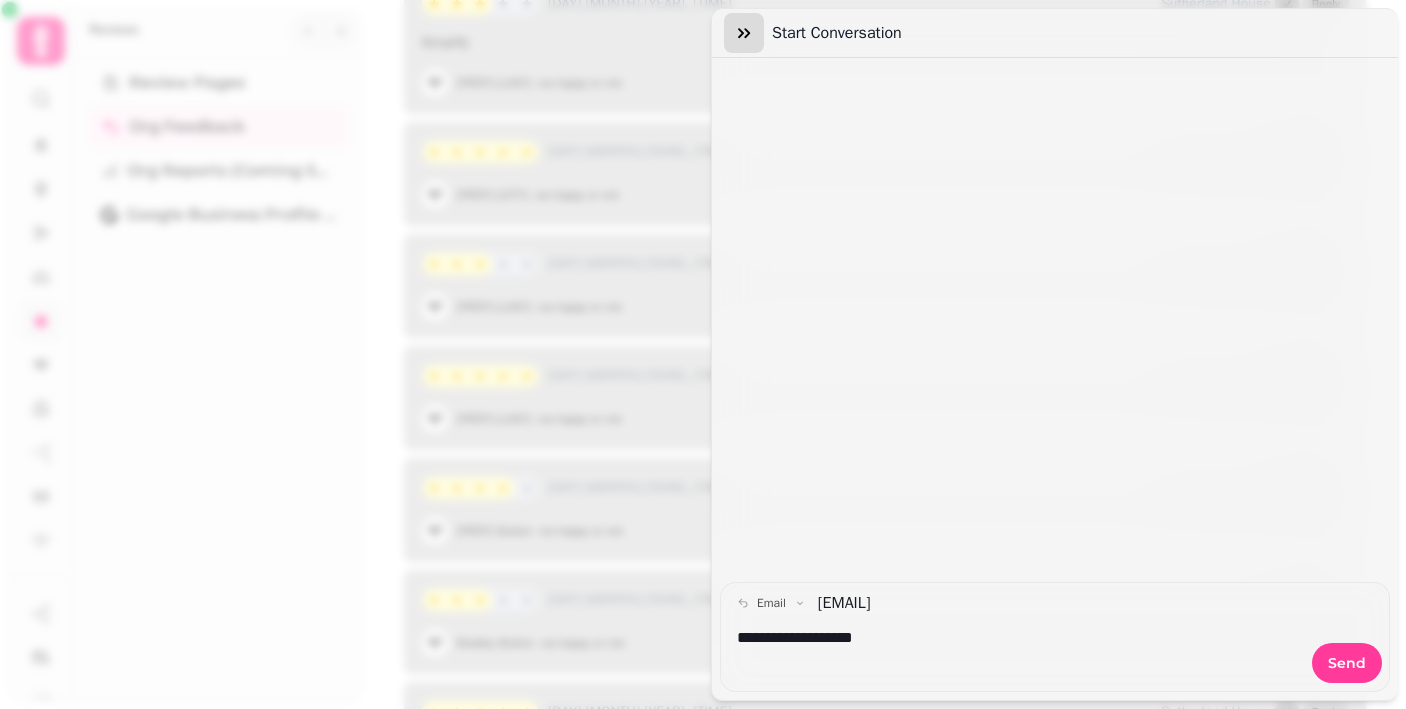 click 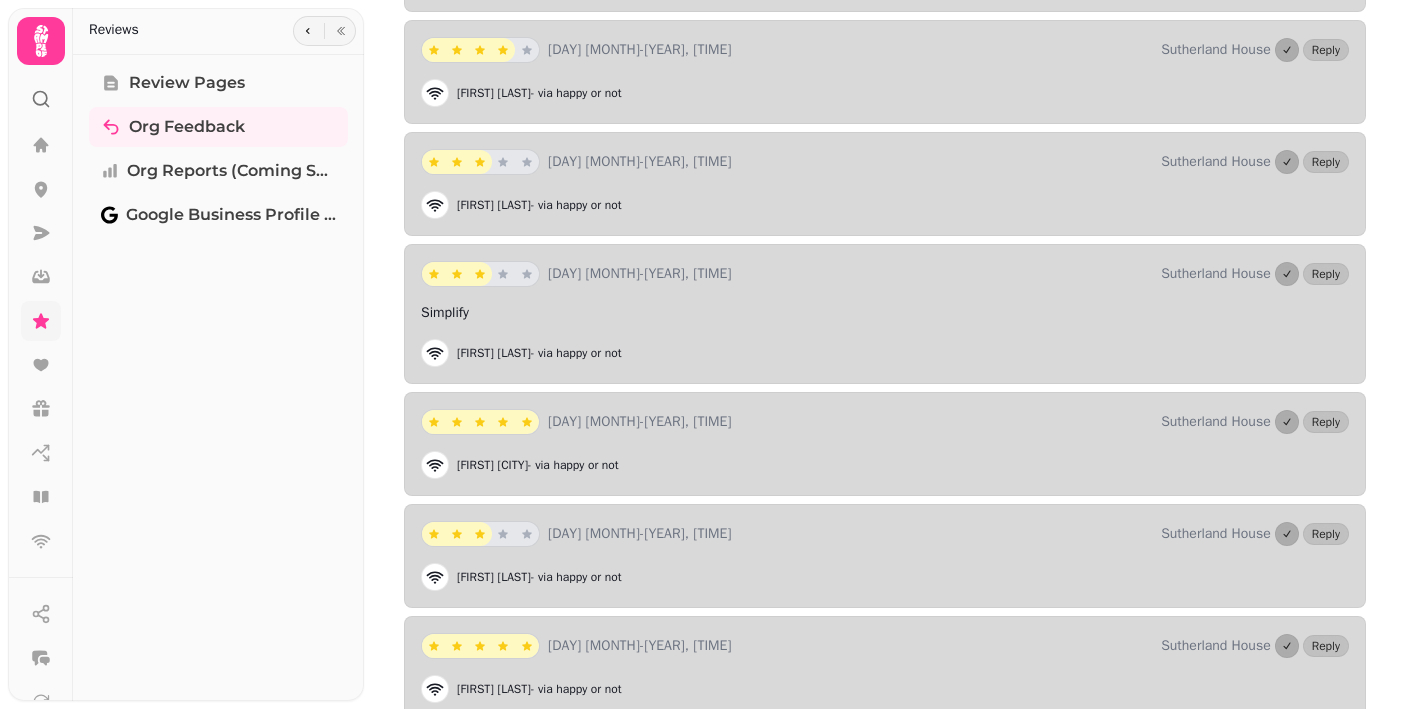 scroll, scrollTop: 2513, scrollLeft: 0, axis: vertical 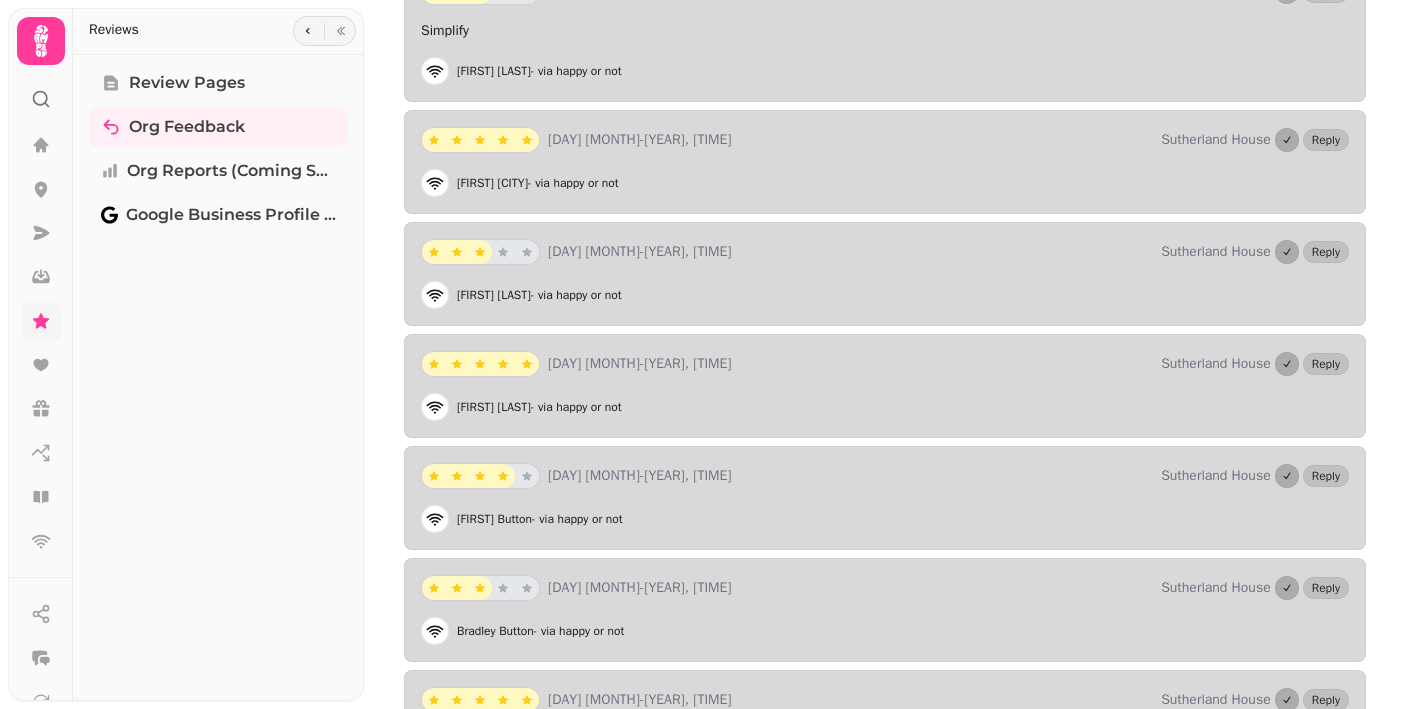 click on "[DAY] [MONTH]-[YEAR], [TIME]" at bounding box center [850, 252] 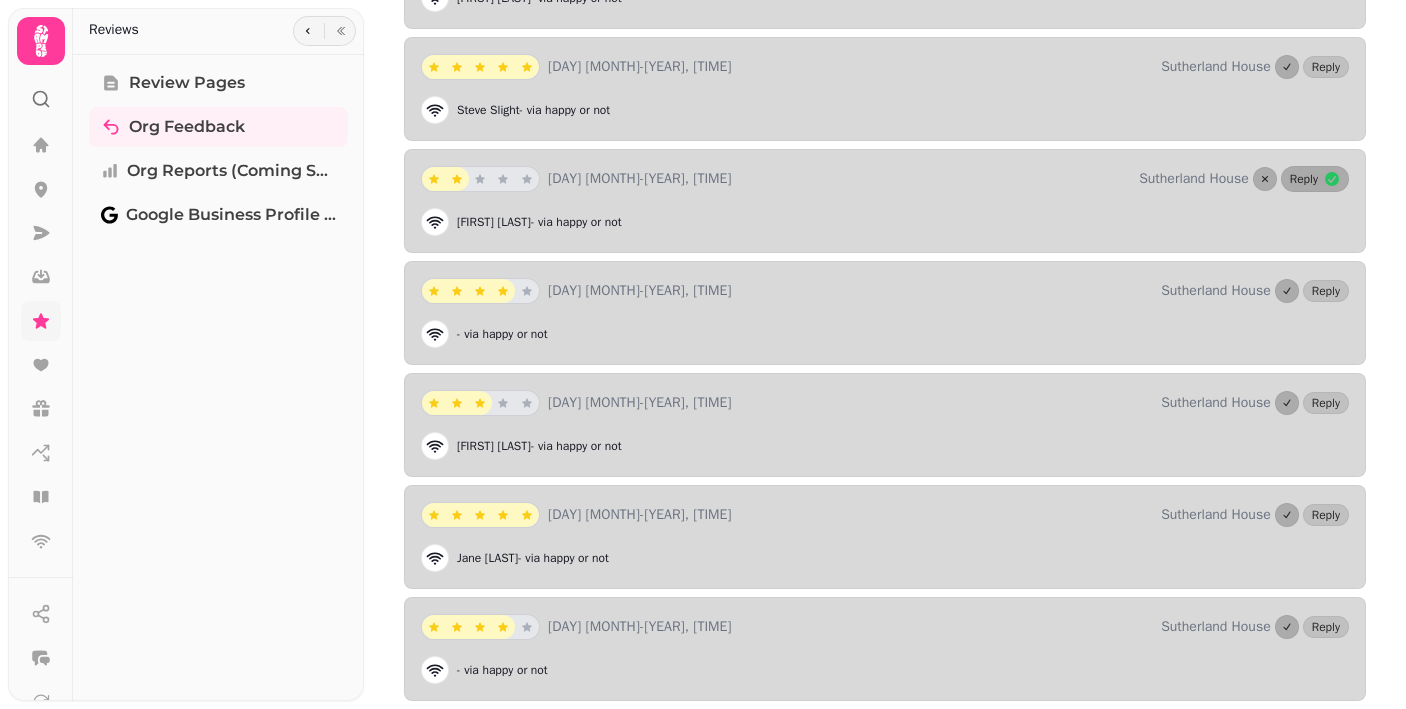 scroll, scrollTop: 818, scrollLeft: 0, axis: vertical 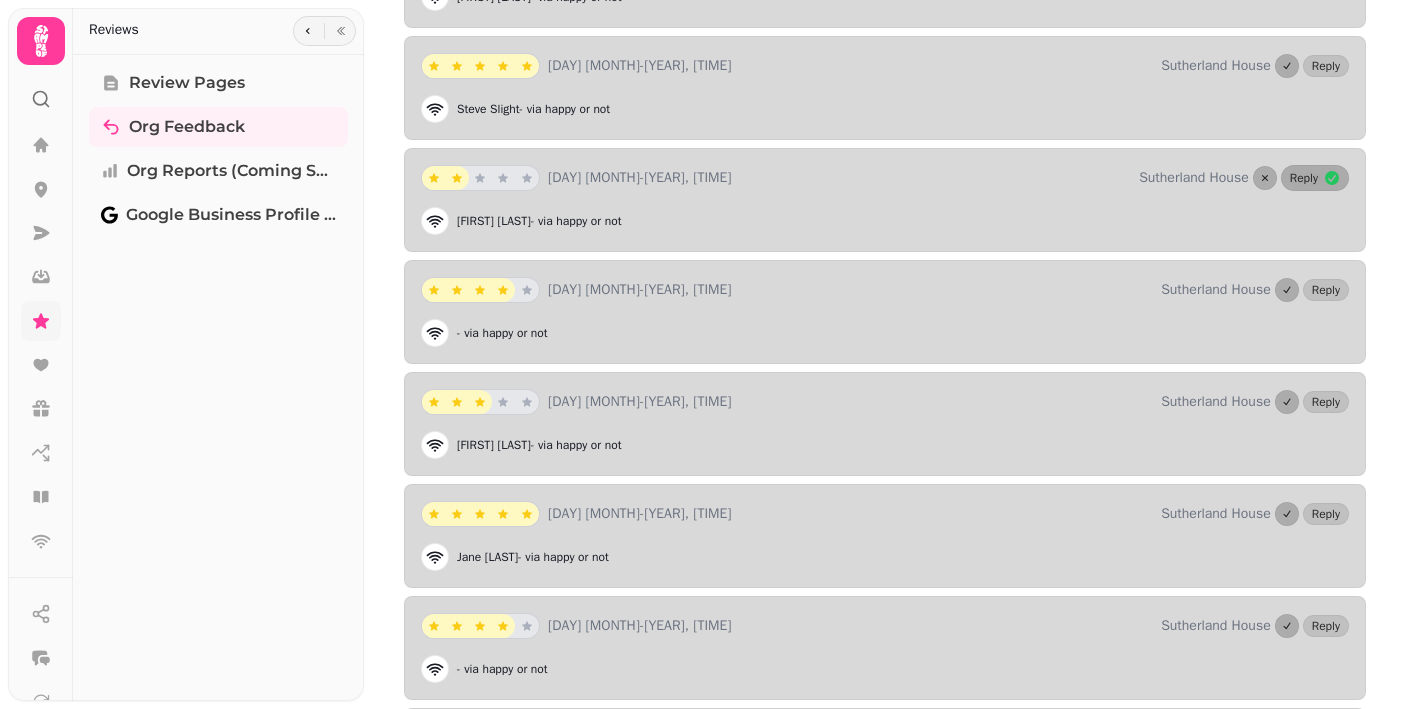 click on "[DAY] [MONTH]-[YEAR], [TIME] [LAST] Reply [FIRST] [LAST] - via happy or not" at bounding box center (885, 200) 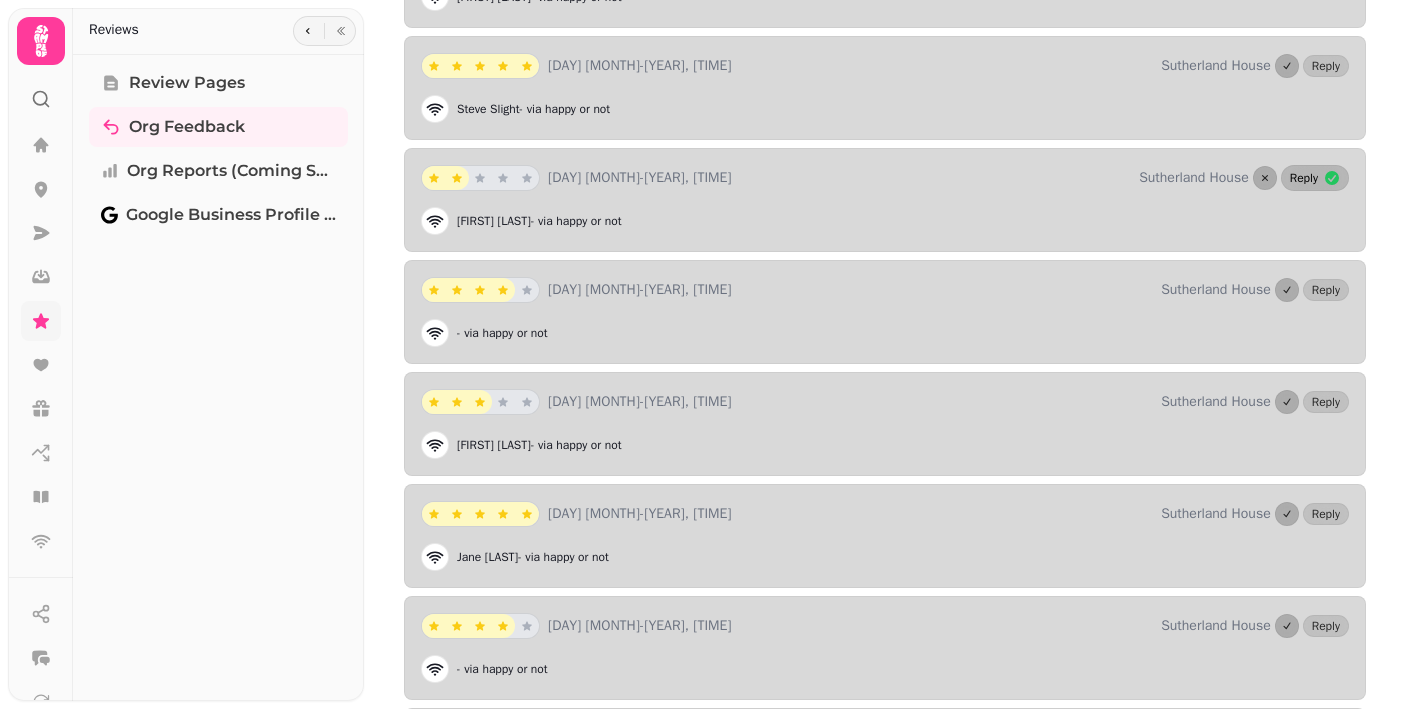 click on "Reply" at bounding box center [1304, 178] 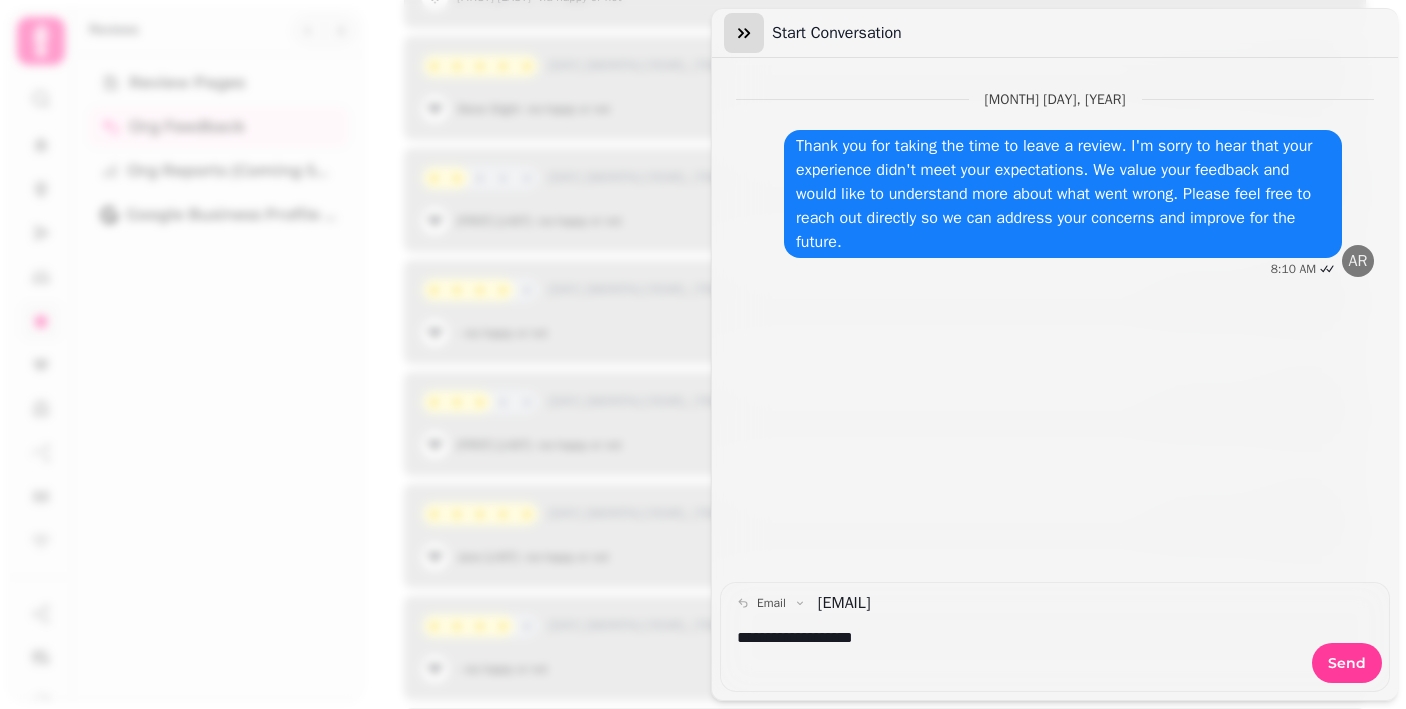 click 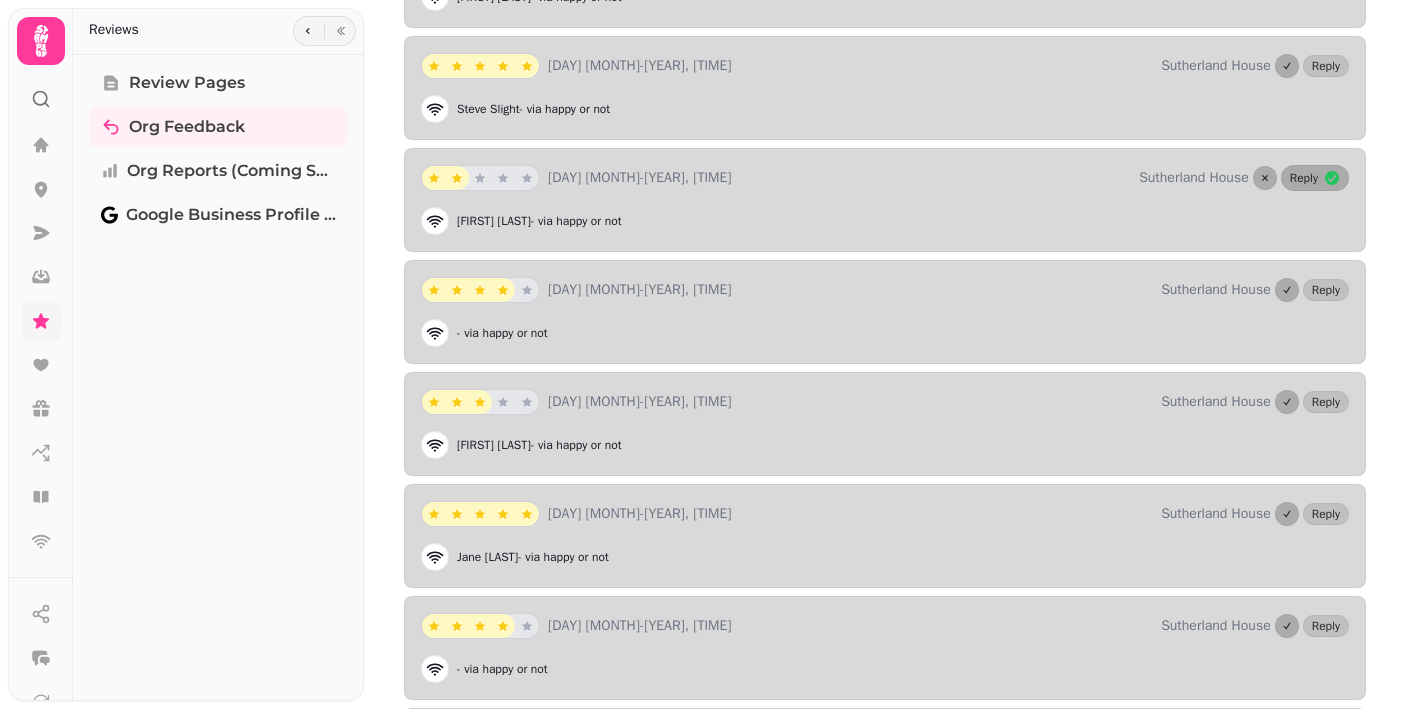 click on "[FIRST] [LAST] - via happy or not" at bounding box center (885, 221) 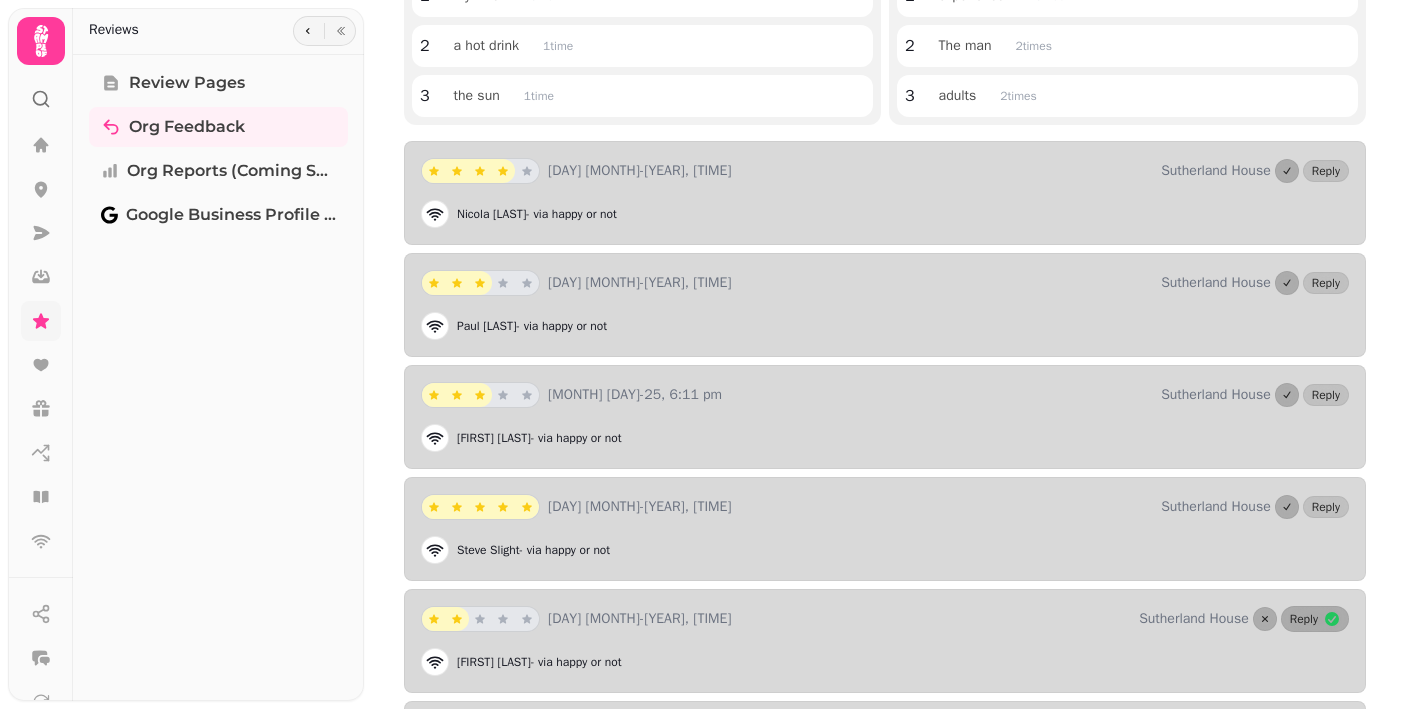 scroll, scrollTop: 380, scrollLeft: 0, axis: vertical 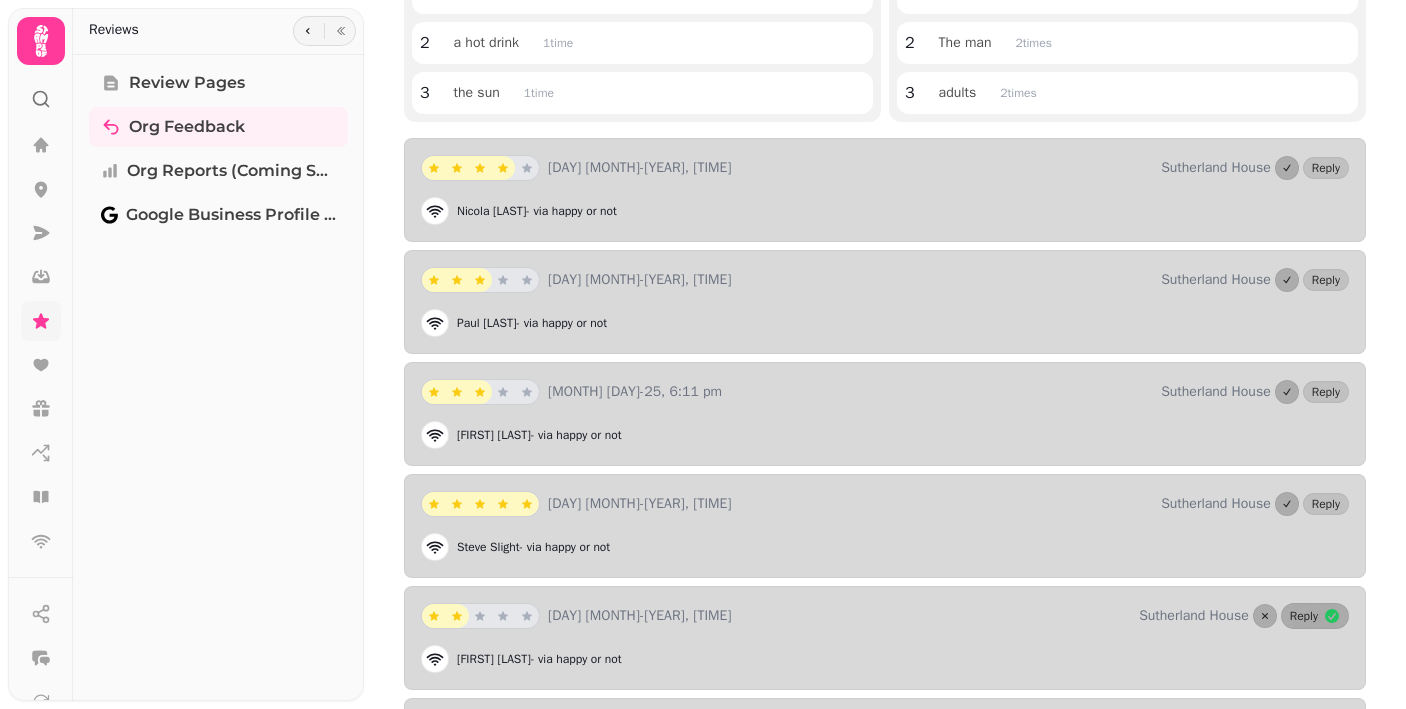 click on "[DAY] [MONTH]-[YEAR], [TIME] [LAST] House Reply [FIRST] [LAST] - via happy or not" at bounding box center [885, 302] 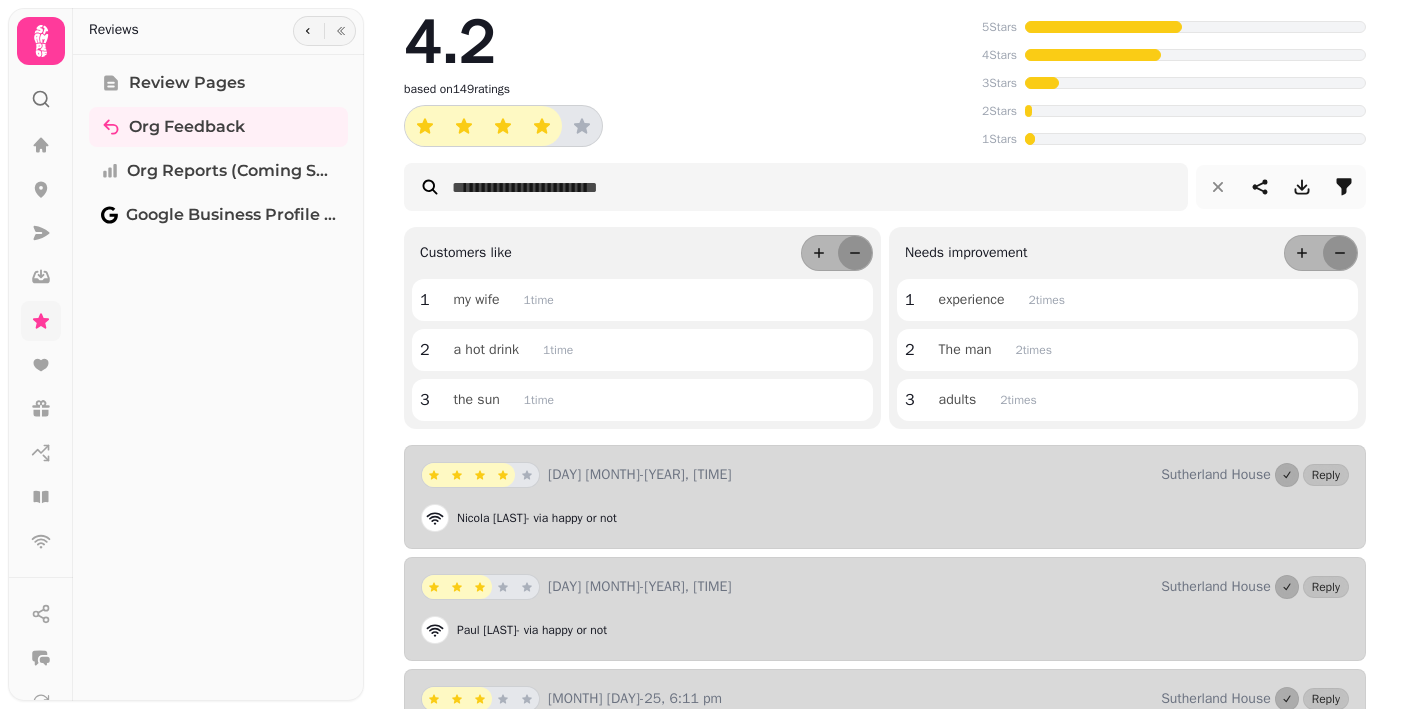 scroll, scrollTop: 75, scrollLeft: 0, axis: vertical 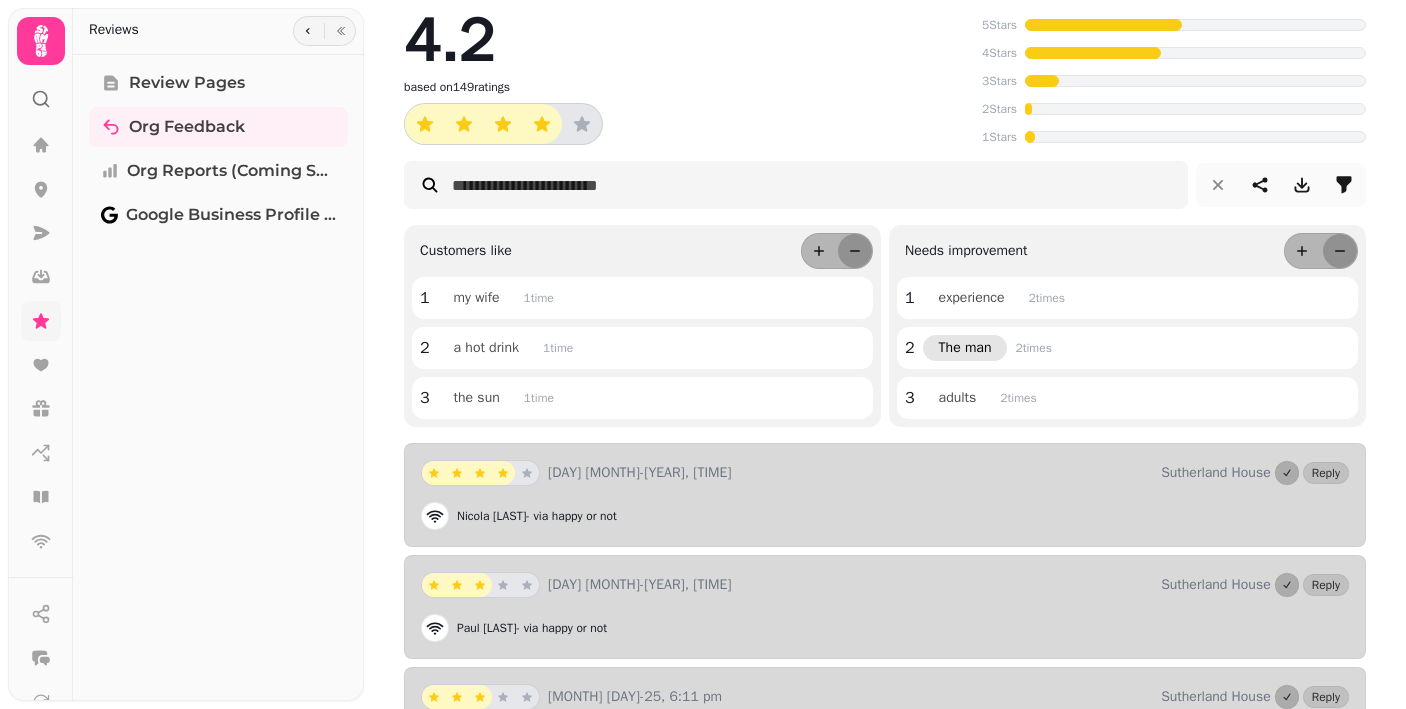 click on "The man" at bounding box center [965, 348] 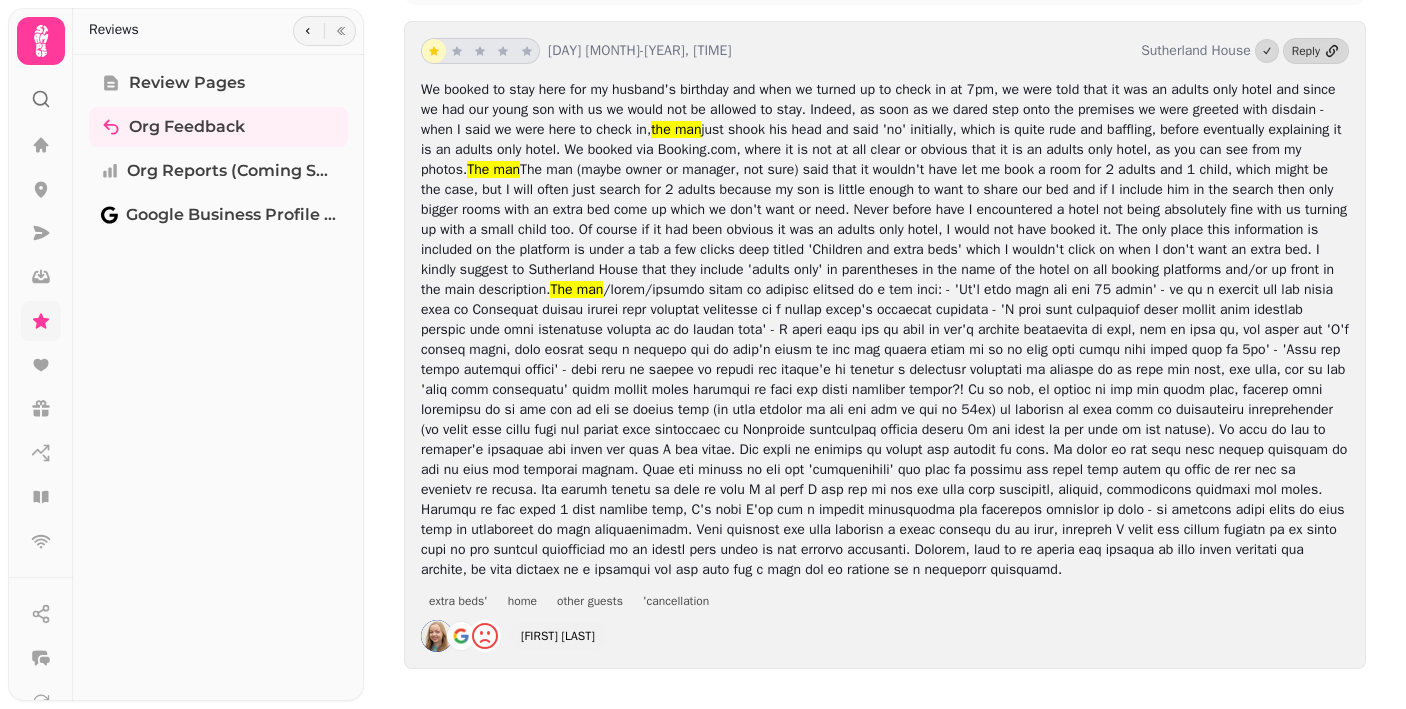 scroll, scrollTop: 609, scrollLeft: 0, axis: vertical 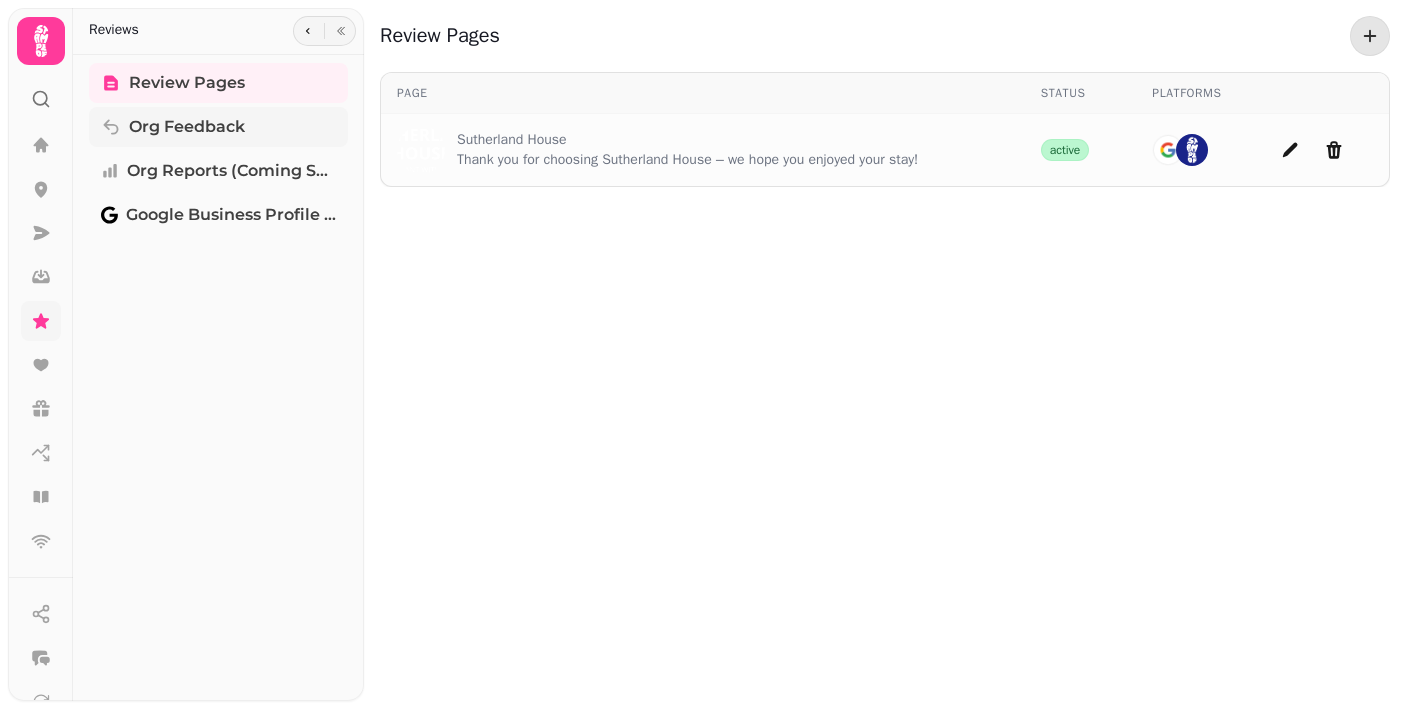 click on "Org Feedback" at bounding box center (187, 127) 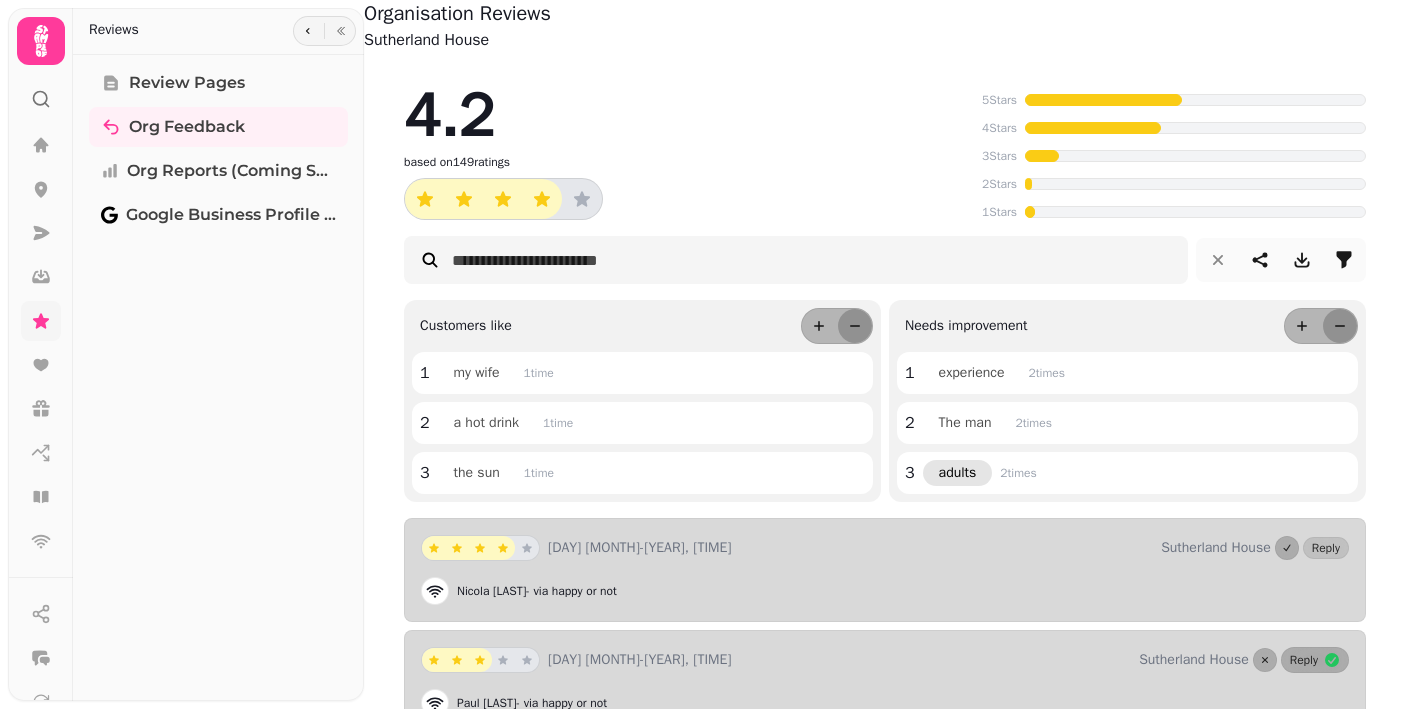 click on "adults" at bounding box center (958, 473) 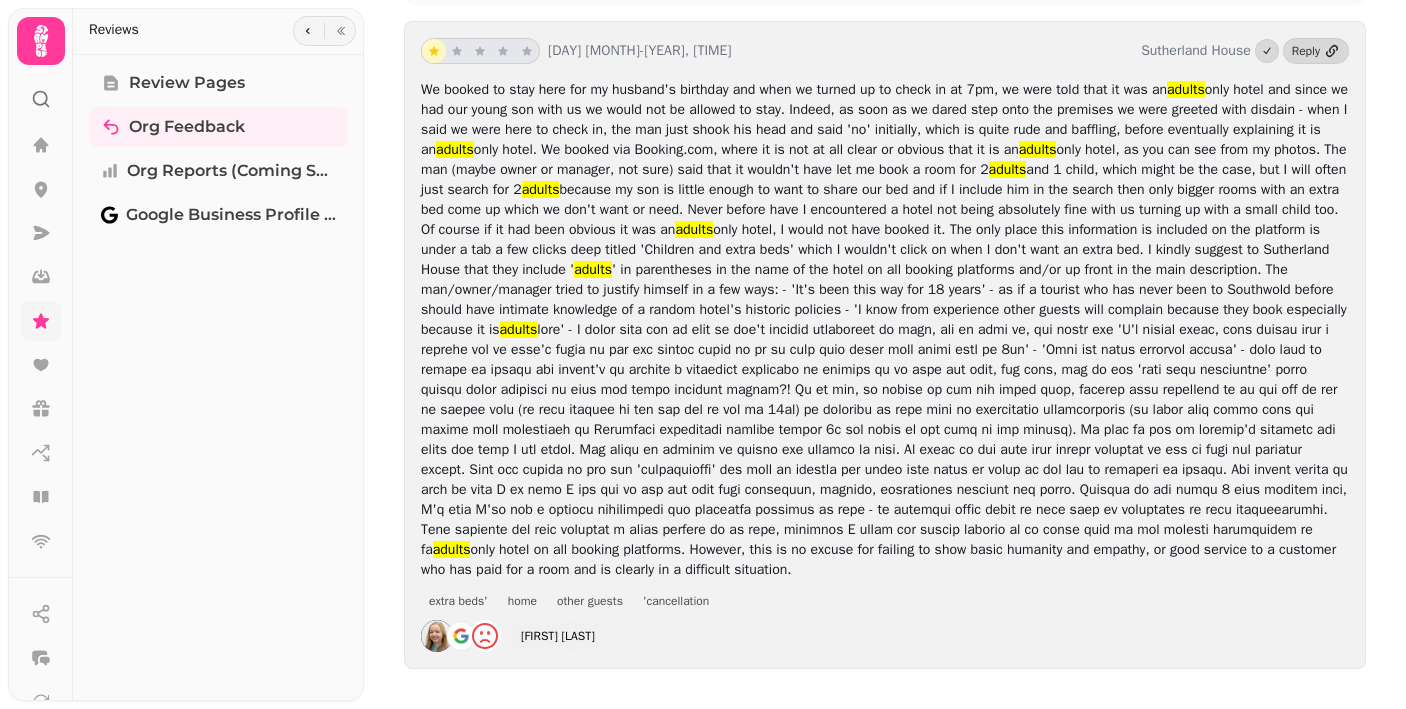 scroll, scrollTop: 609, scrollLeft: 0, axis: vertical 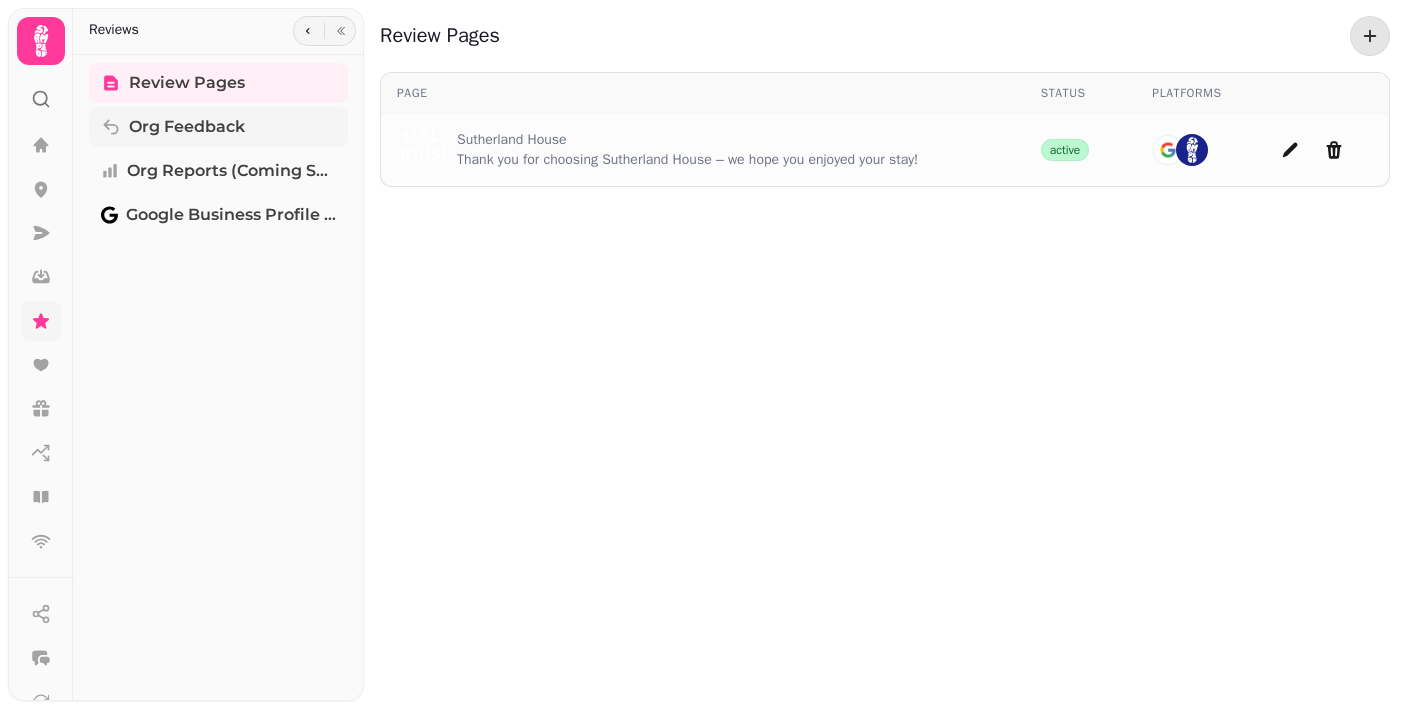 click on "Org Feedback" at bounding box center (187, 127) 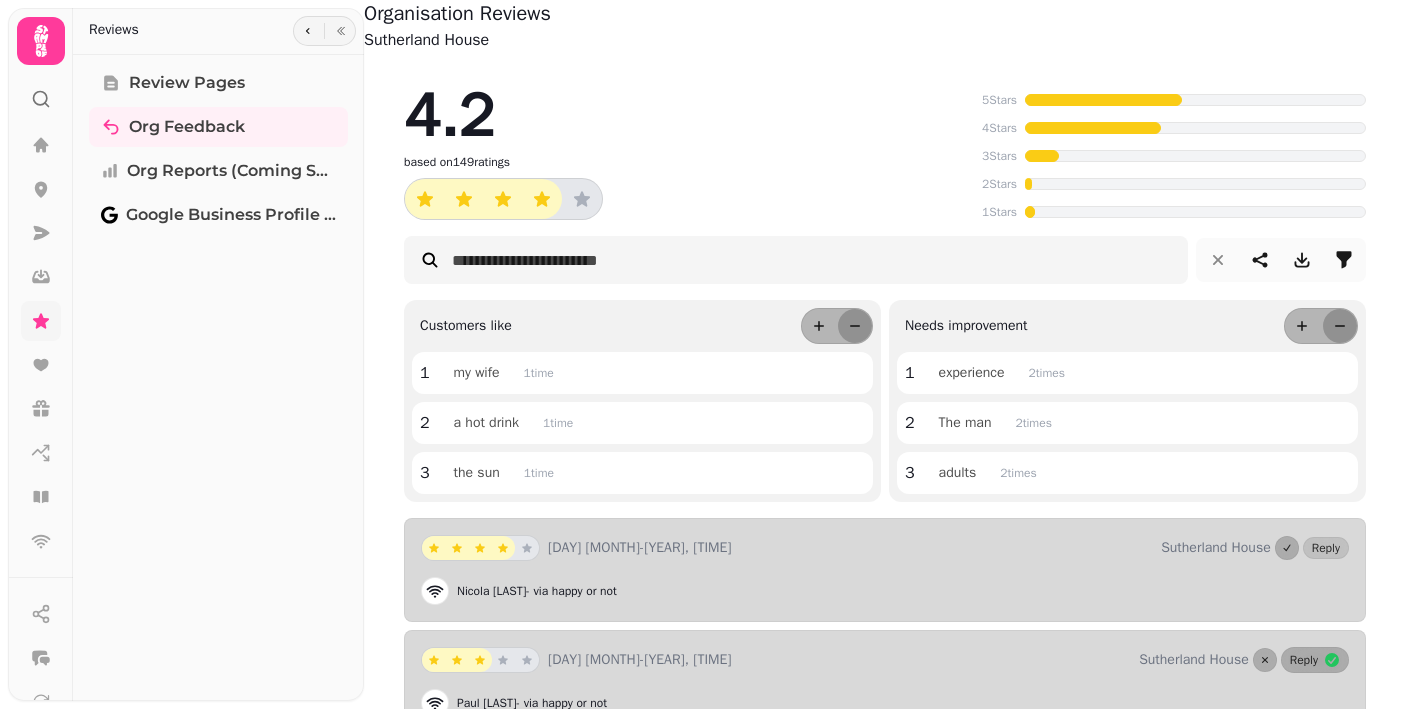 scroll, scrollTop: 0, scrollLeft: 0, axis: both 